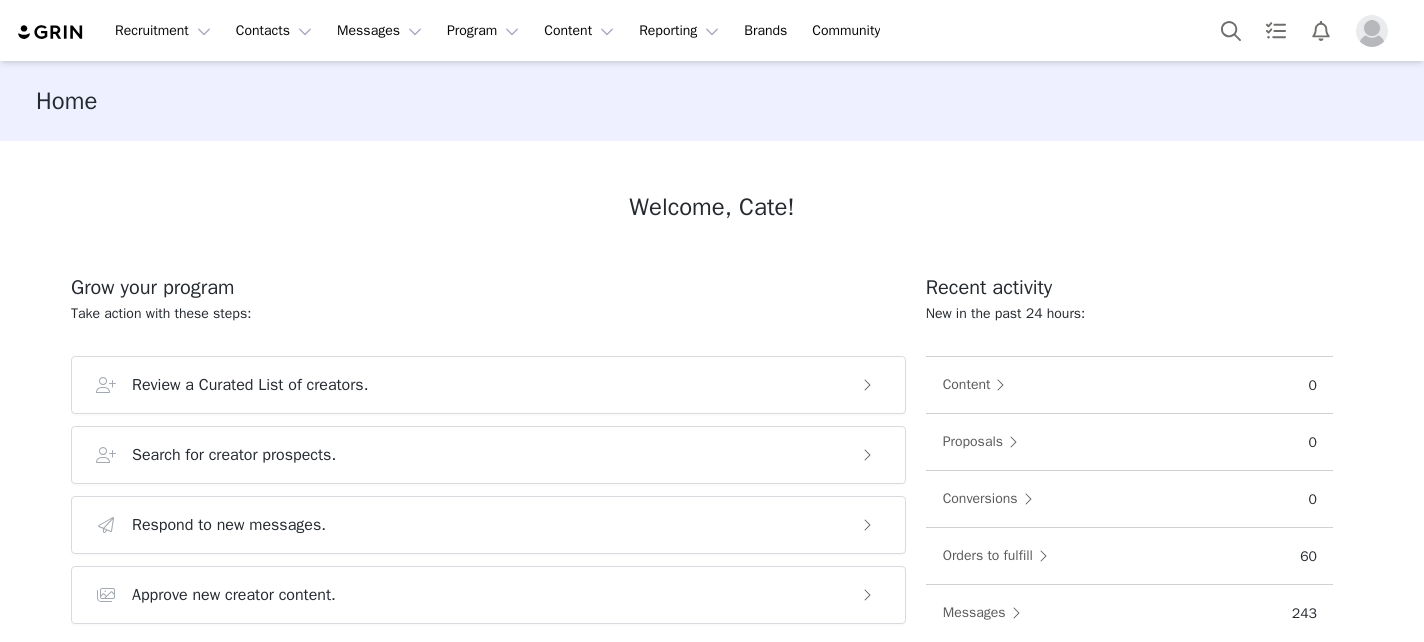 scroll, scrollTop: 0, scrollLeft: 0, axis: both 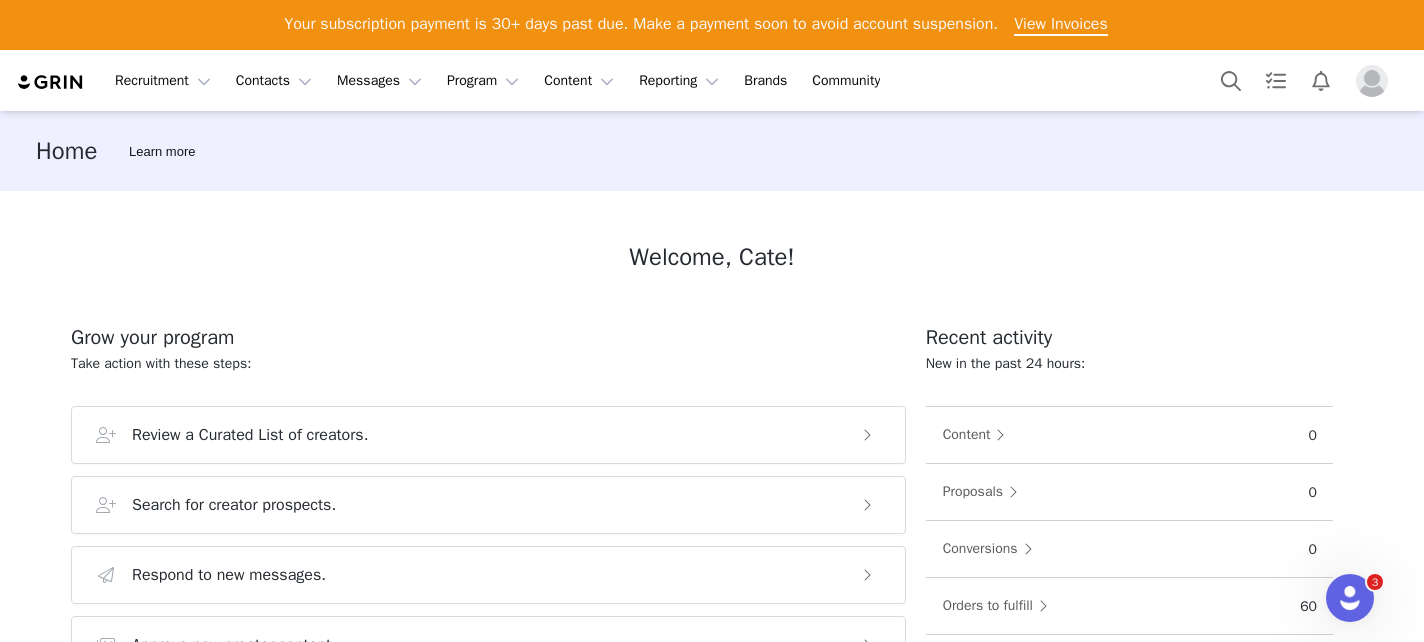 click at bounding box center [1372, 81] 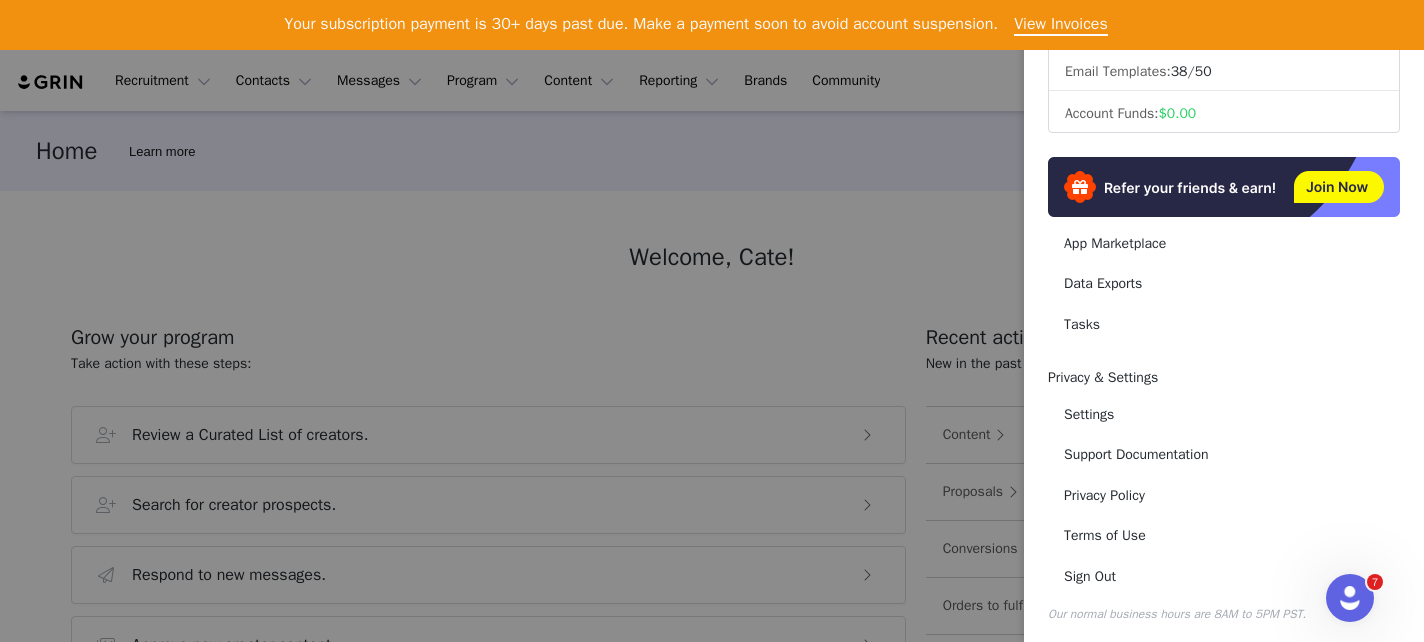 scroll, scrollTop: 369, scrollLeft: 0, axis: vertical 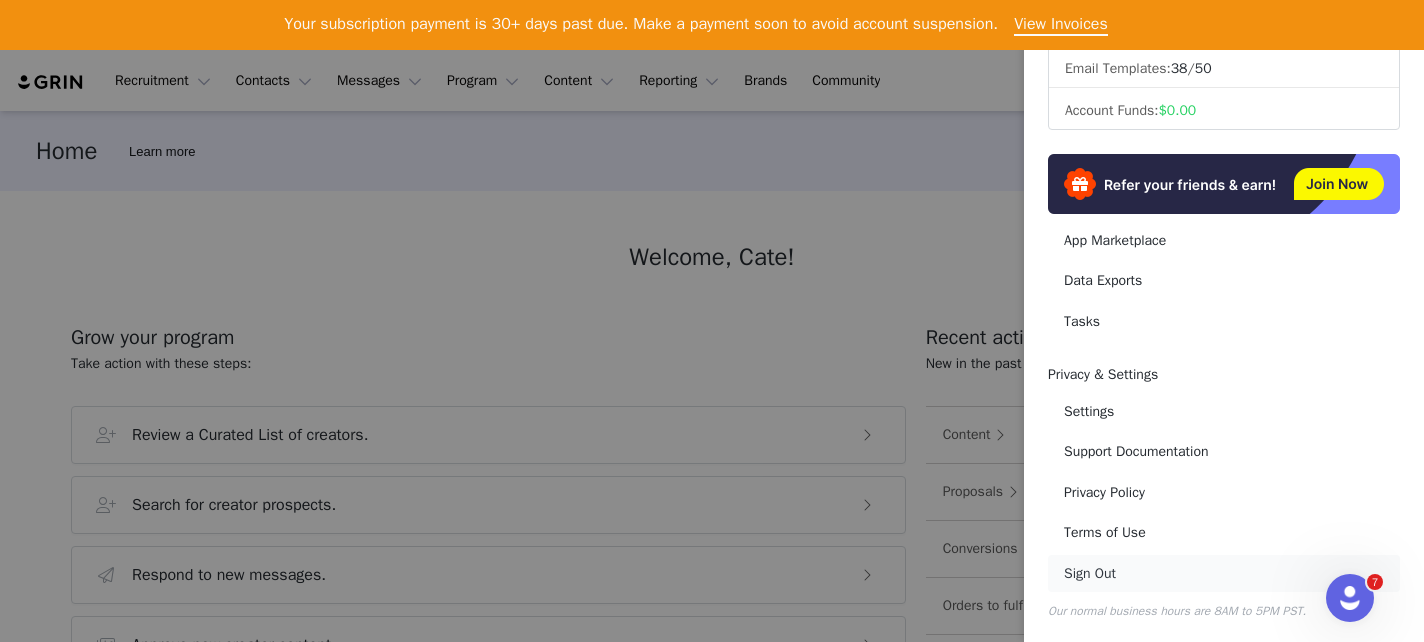 click on "Sign Out" at bounding box center (1224, 573) 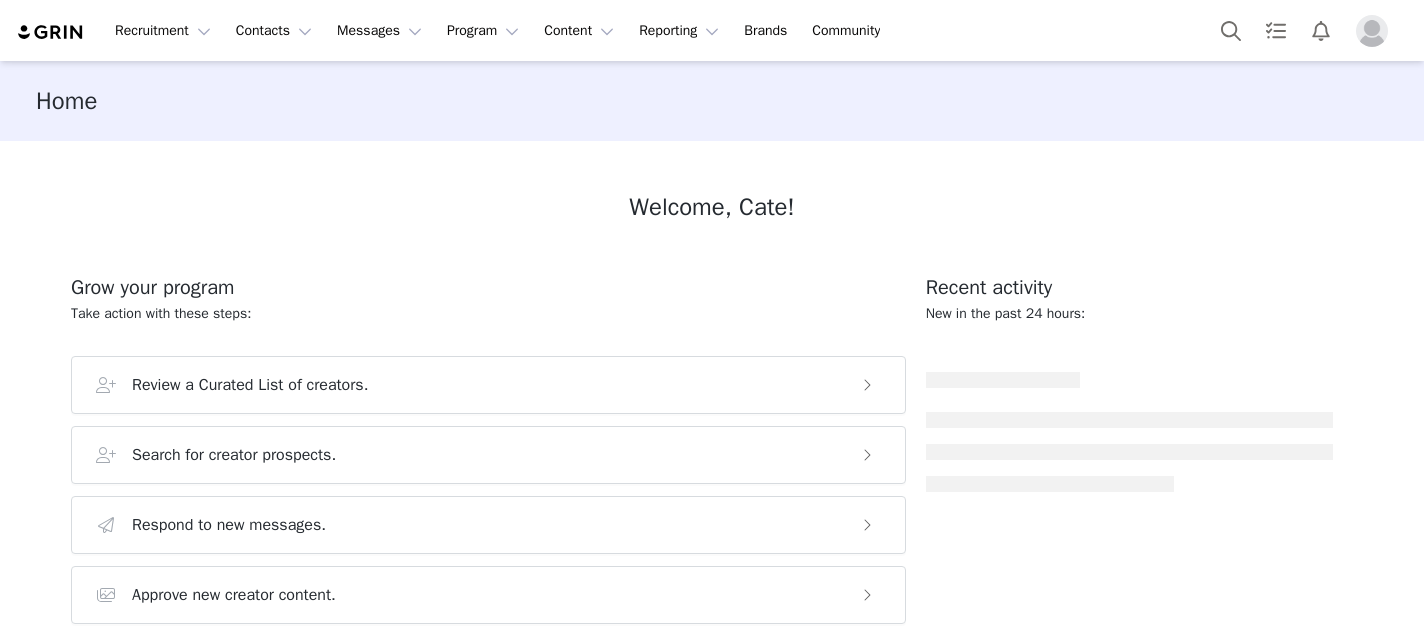 scroll, scrollTop: 0, scrollLeft: 0, axis: both 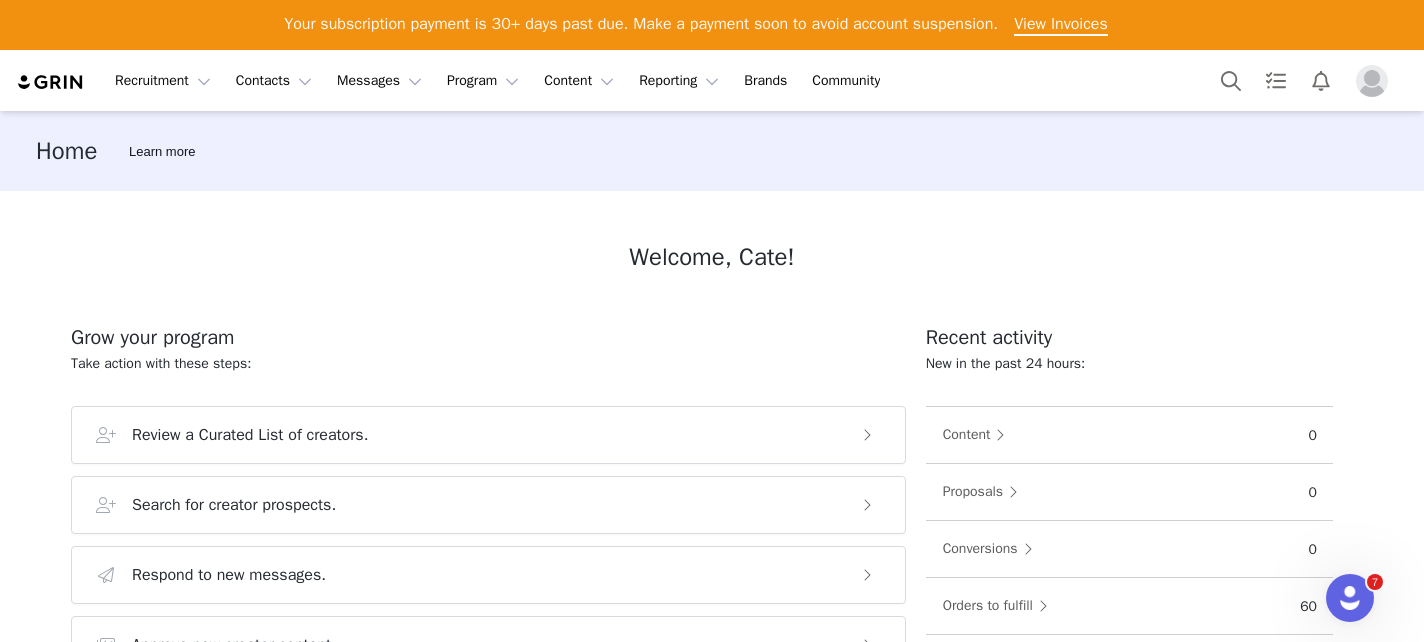 click at bounding box center [1372, 81] 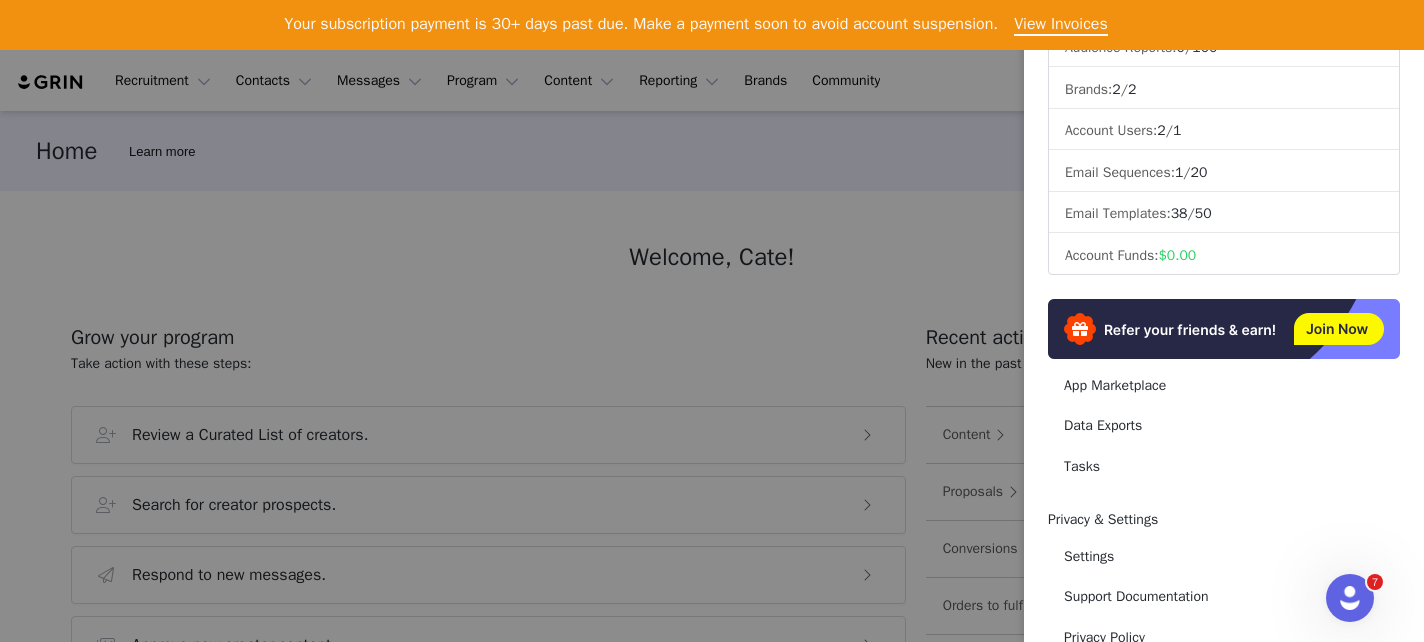 scroll, scrollTop: 369, scrollLeft: 0, axis: vertical 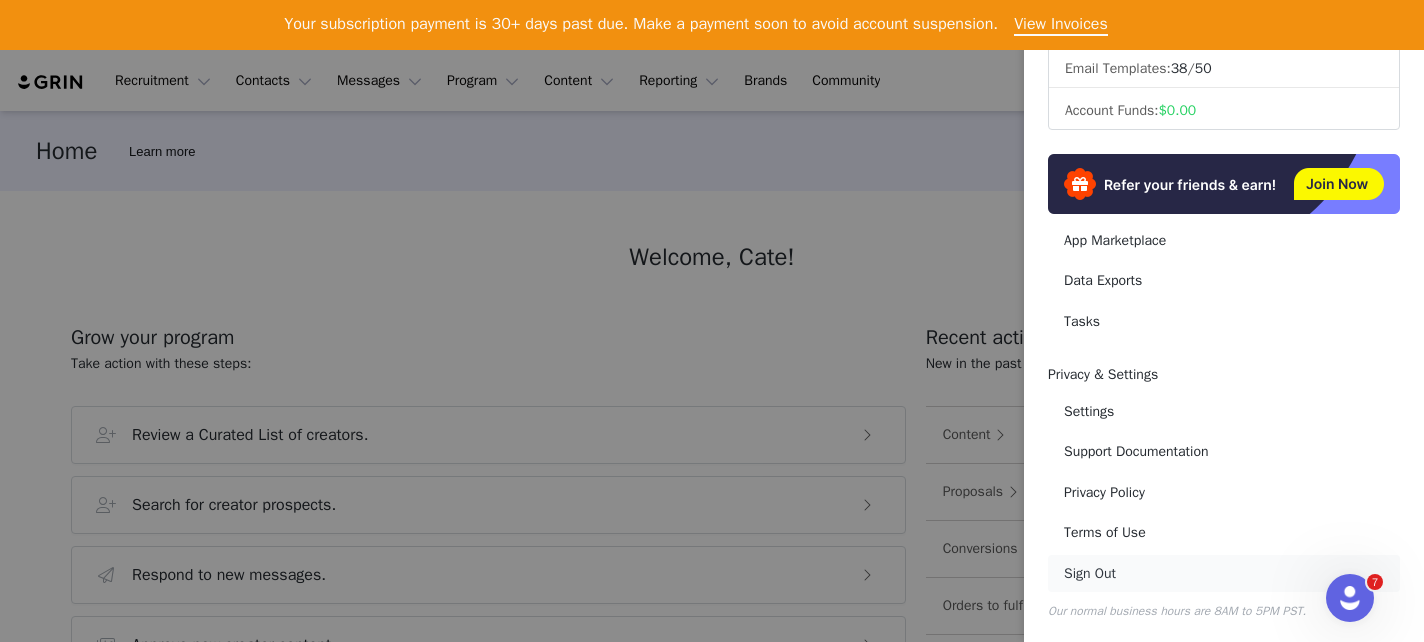 click on "Sign Out" at bounding box center [1224, 573] 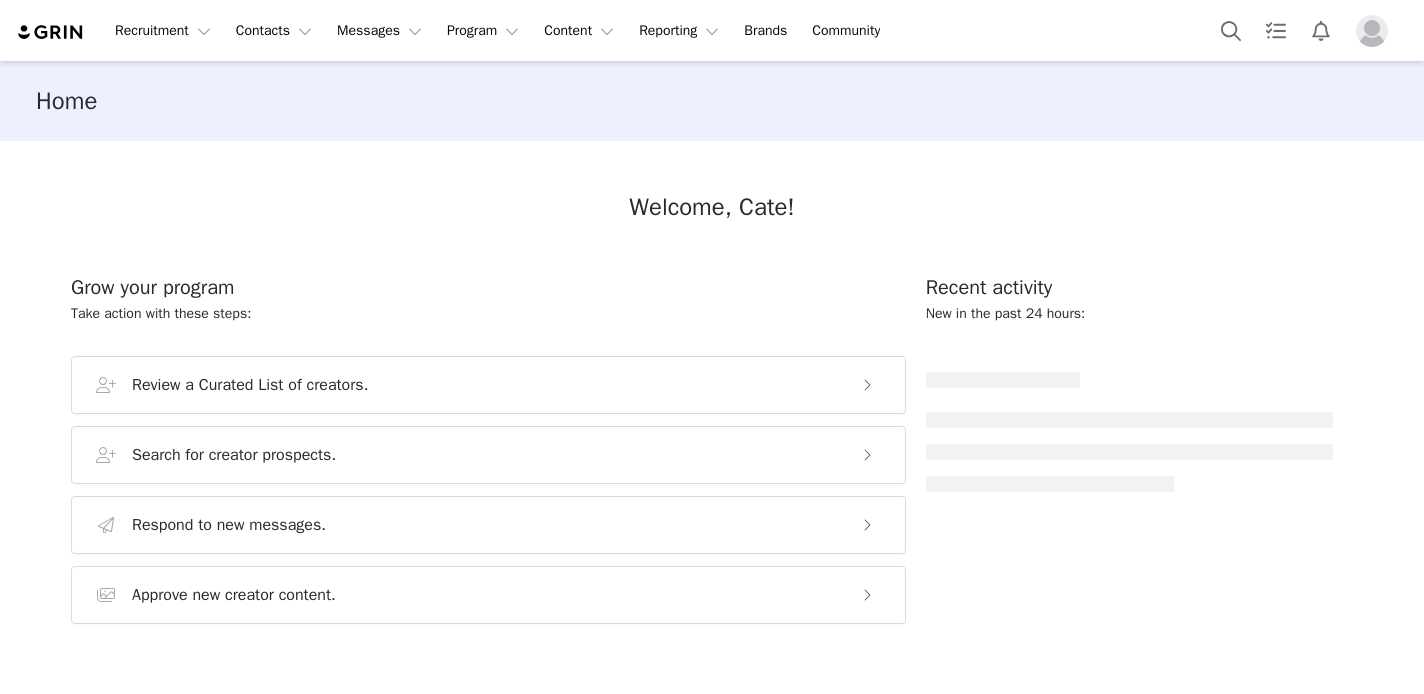 scroll, scrollTop: 0, scrollLeft: 0, axis: both 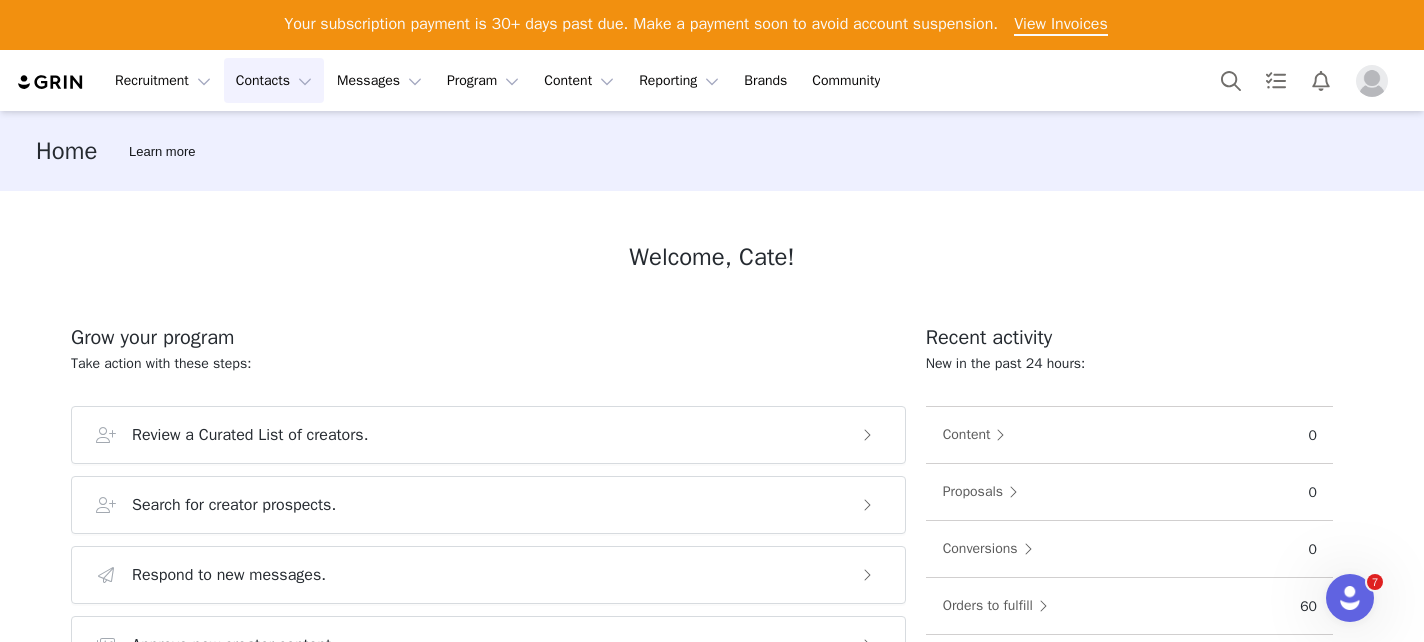 click on "Contacts Contacts" at bounding box center [274, 80] 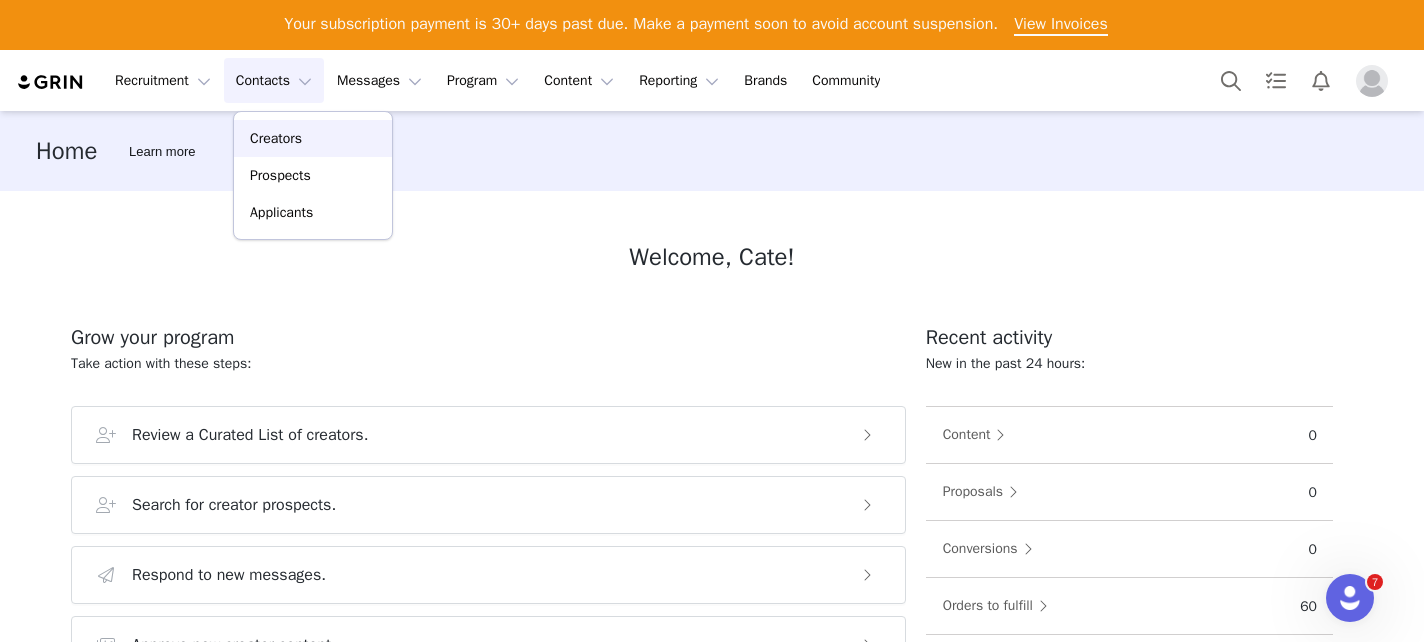 click on "Creators" at bounding box center (276, 138) 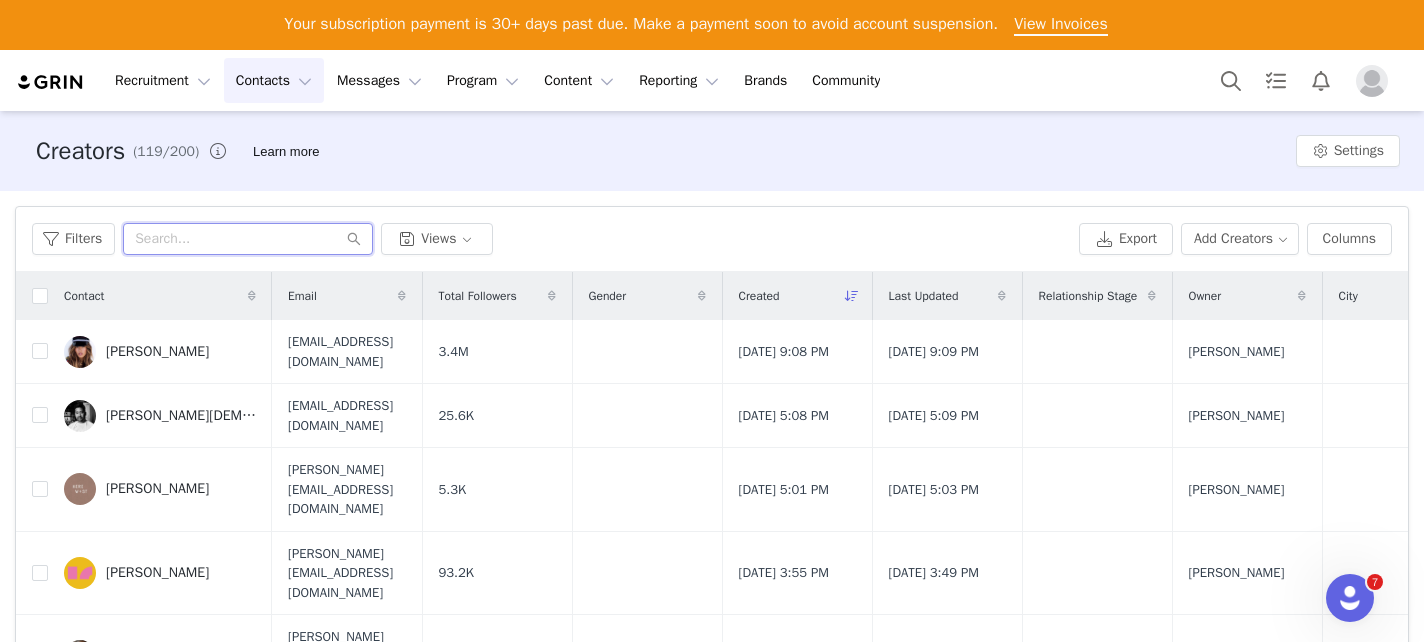 click at bounding box center [248, 239] 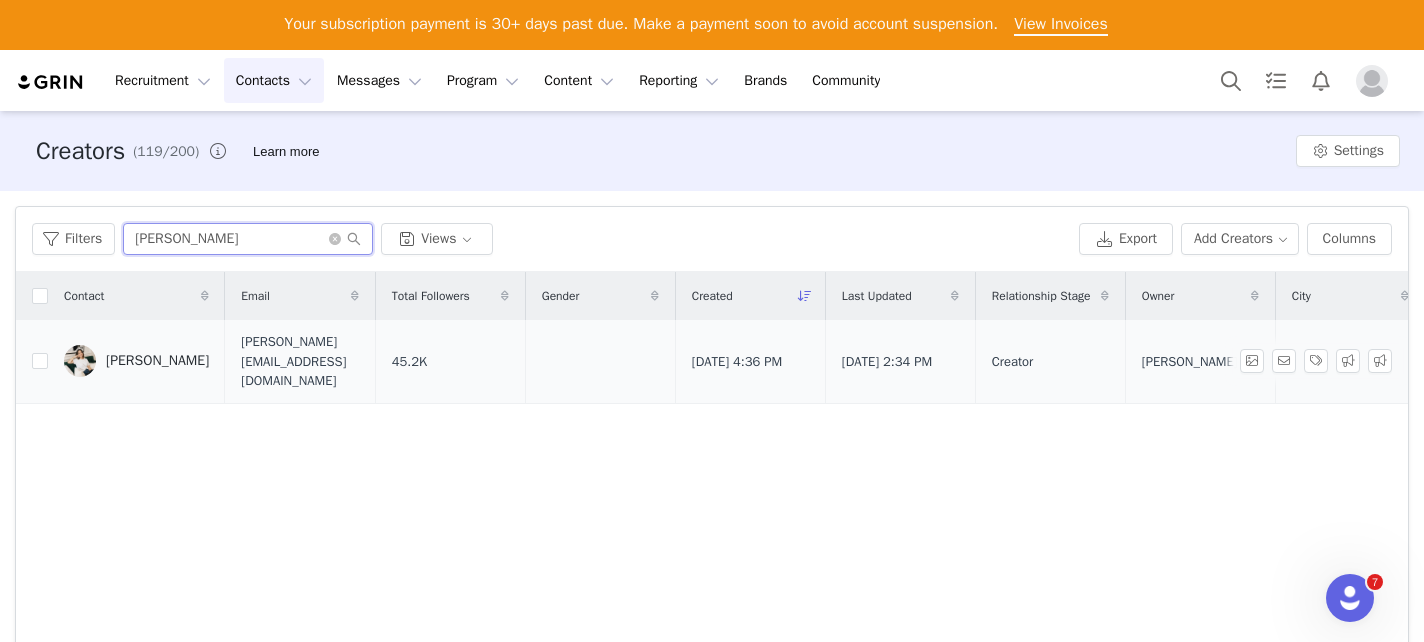 type on "camille" 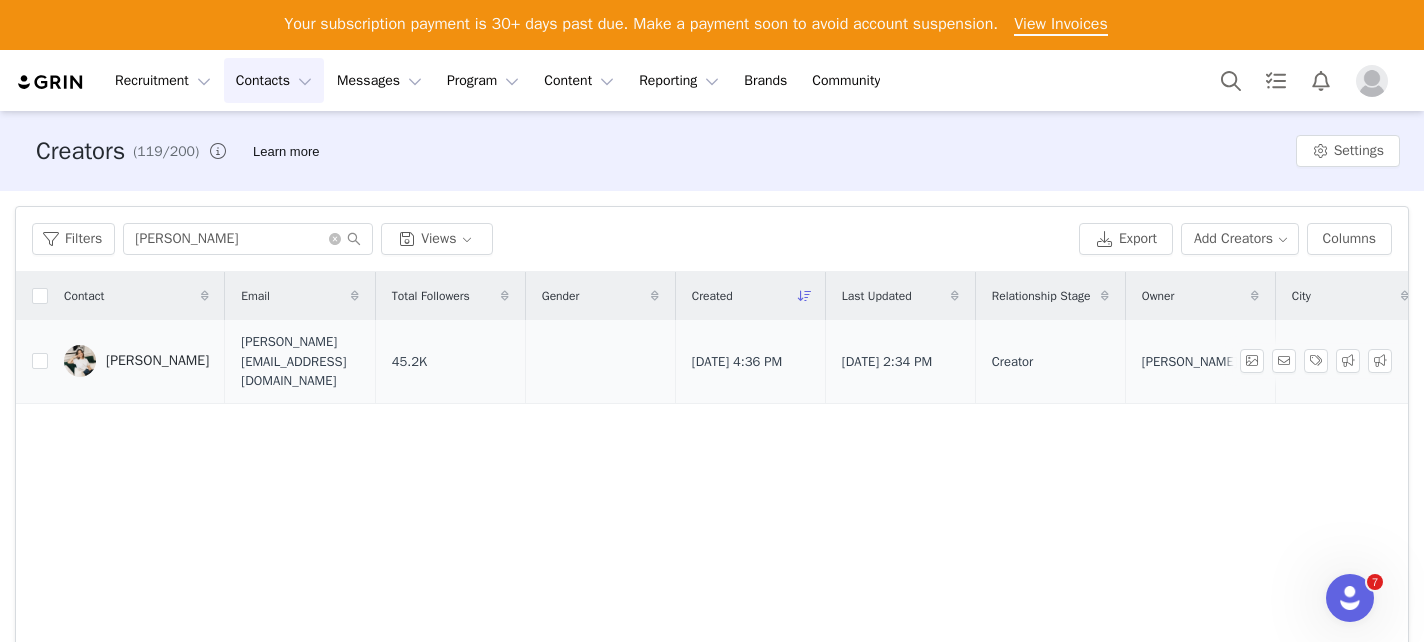 click on "Camille Carter" at bounding box center [136, 361] 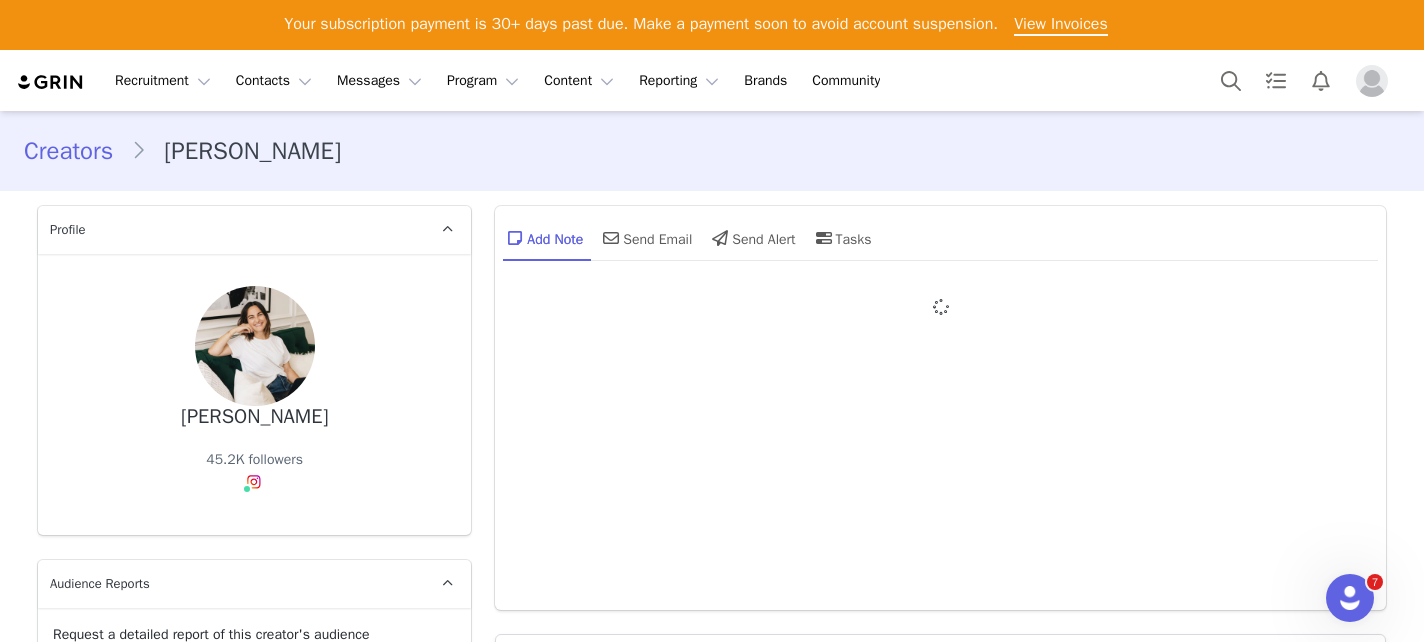 type on "+1 (United States)" 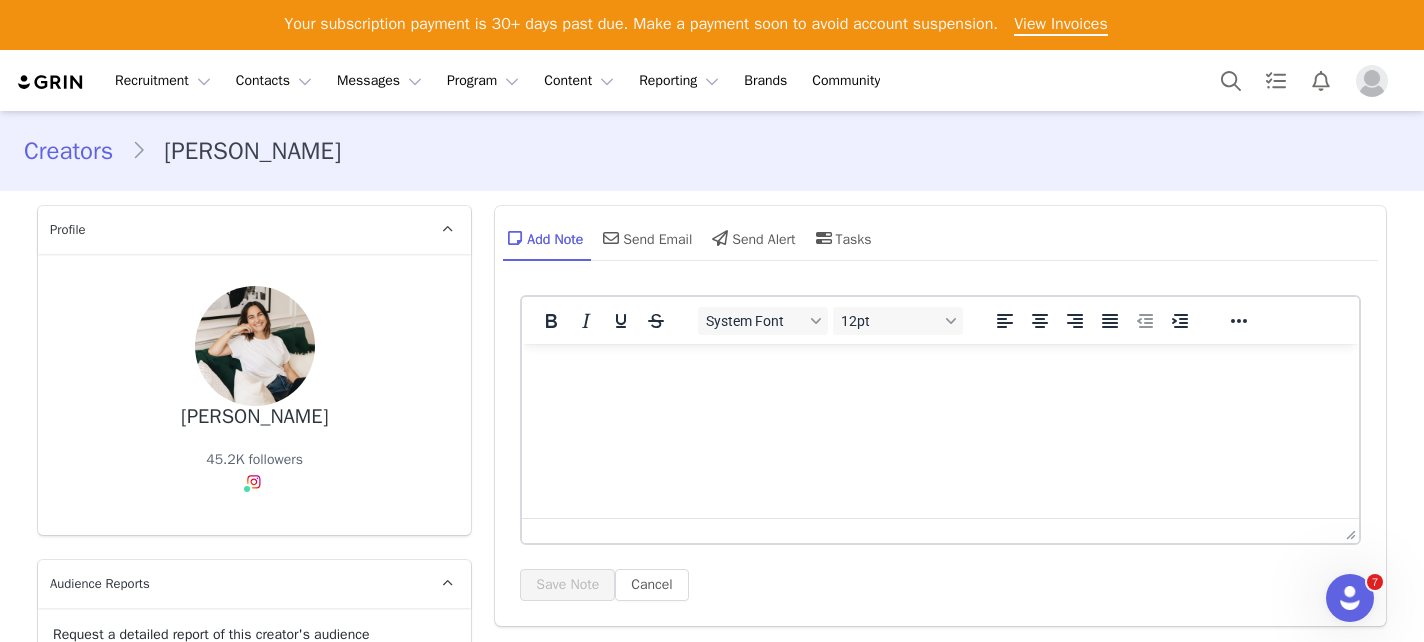 scroll, scrollTop: 0, scrollLeft: 0, axis: both 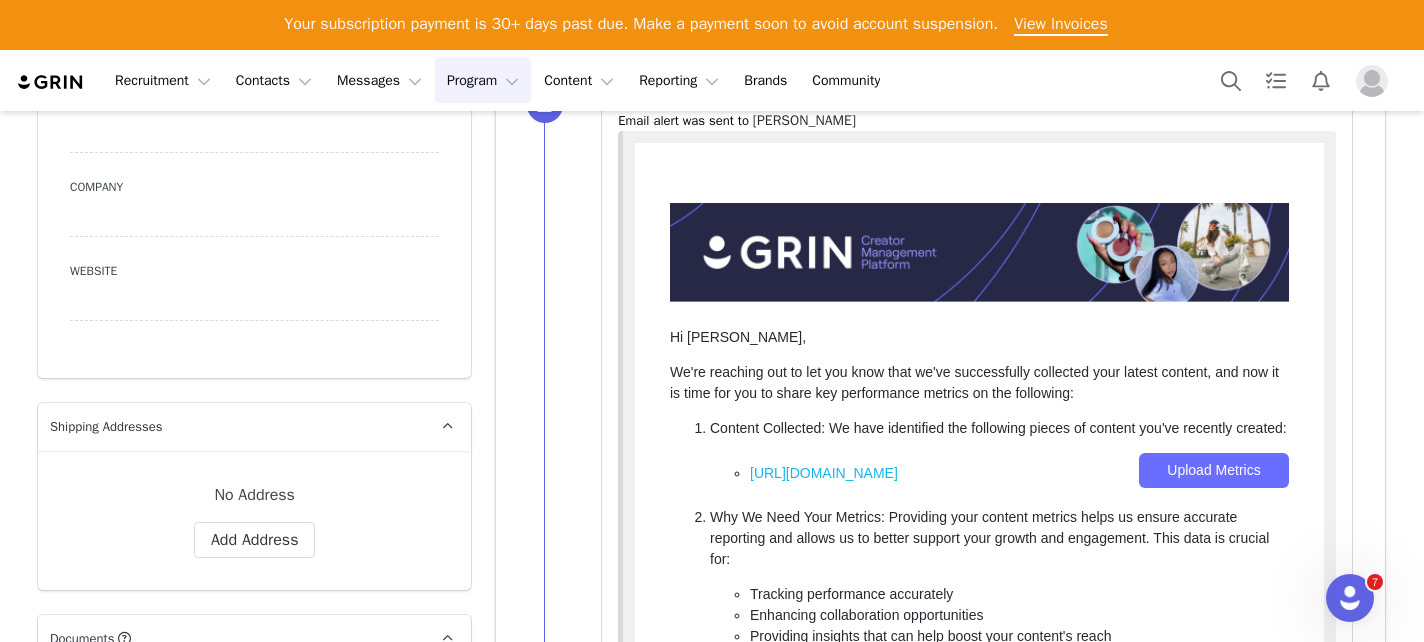 click on "Program Program" at bounding box center [483, 80] 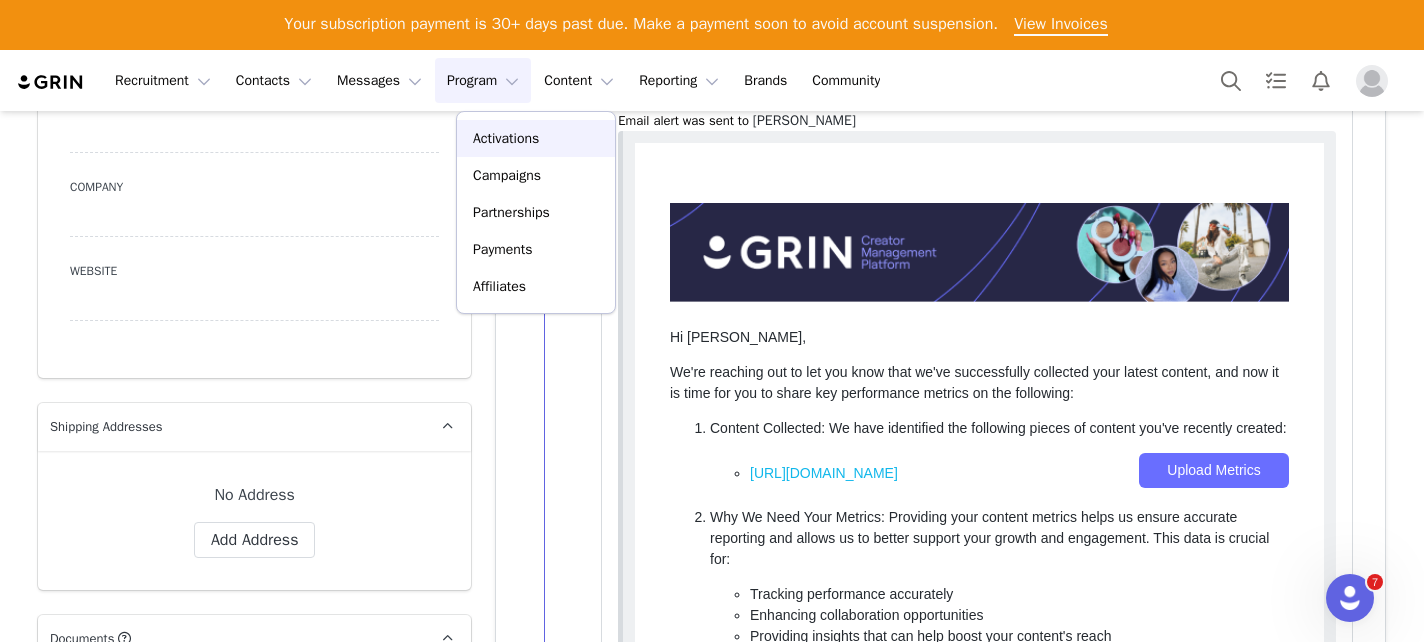 click on "Activations" at bounding box center (506, 138) 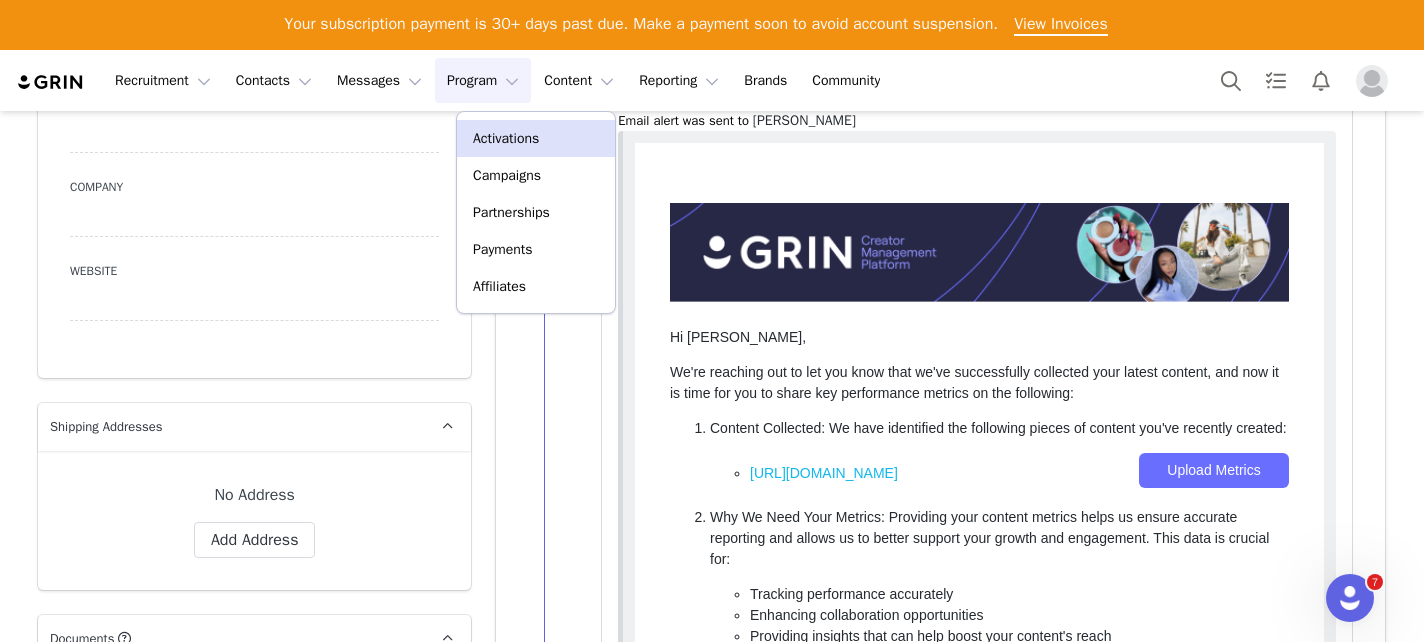 scroll, scrollTop: 0, scrollLeft: 0, axis: both 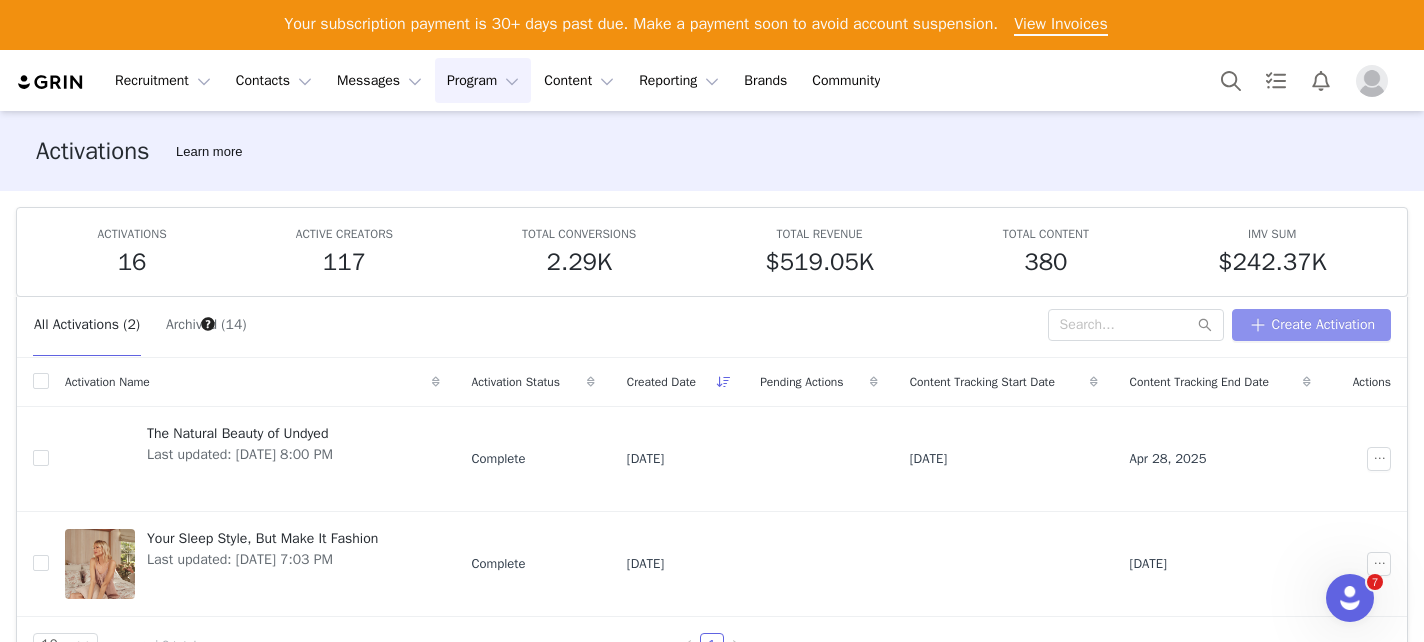 click on "Create Activation" at bounding box center (1311, 325) 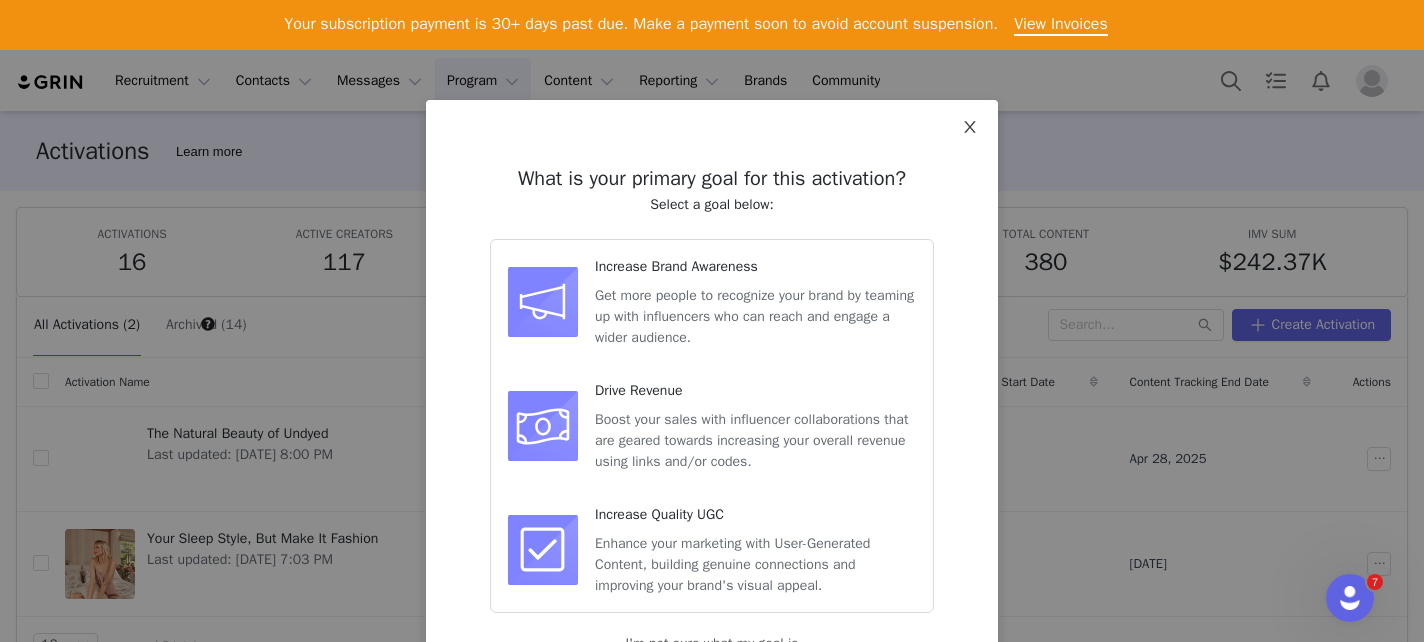 click 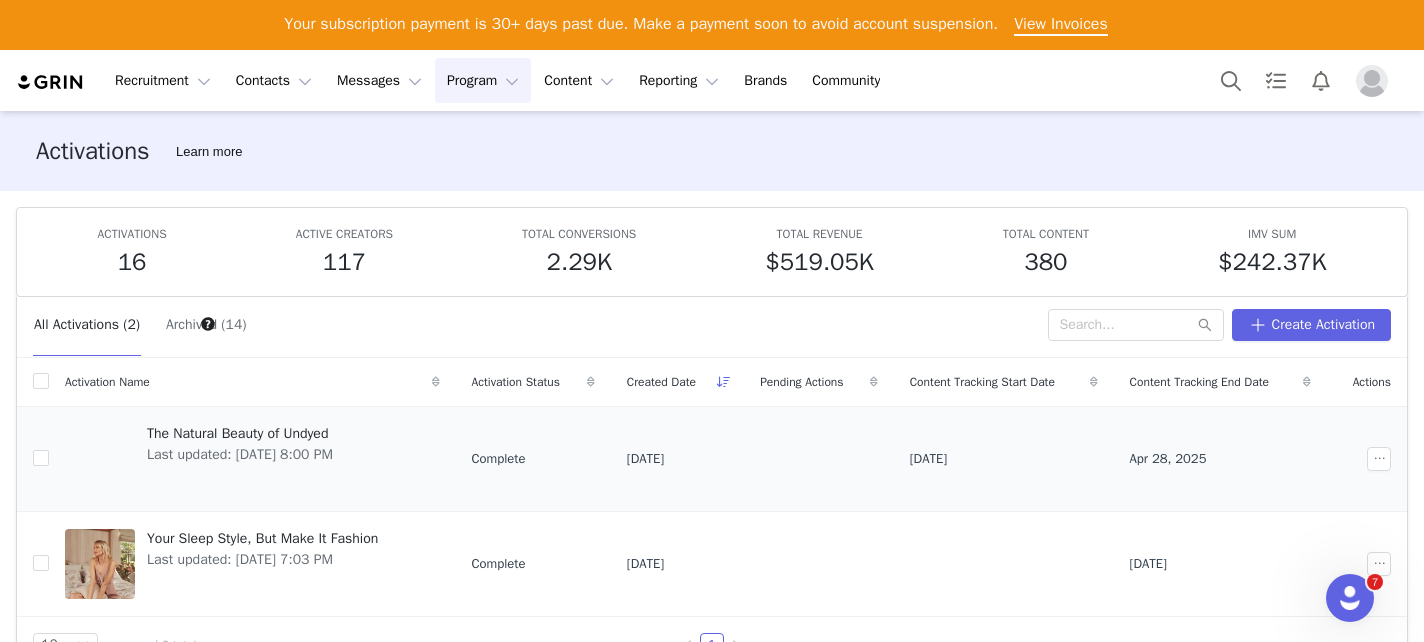 click on "The Natural Beauty of Undyed" at bounding box center (240, 433) 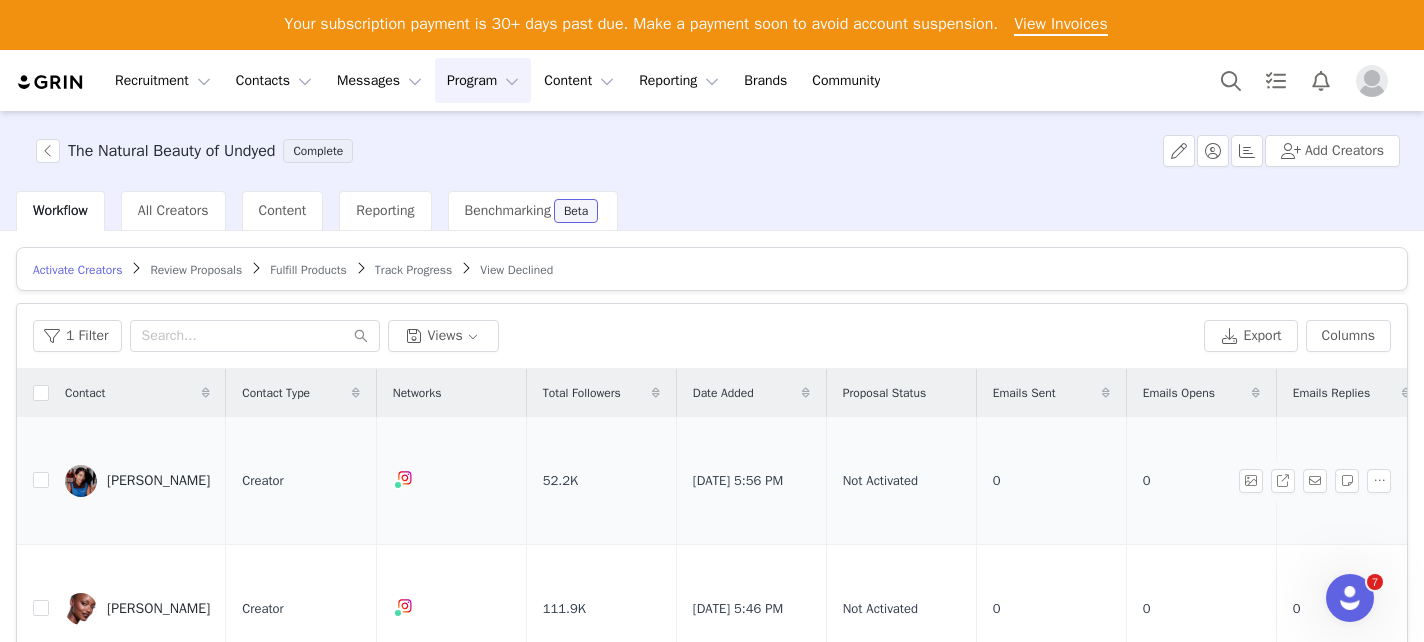 scroll, scrollTop: 27, scrollLeft: 0, axis: vertical 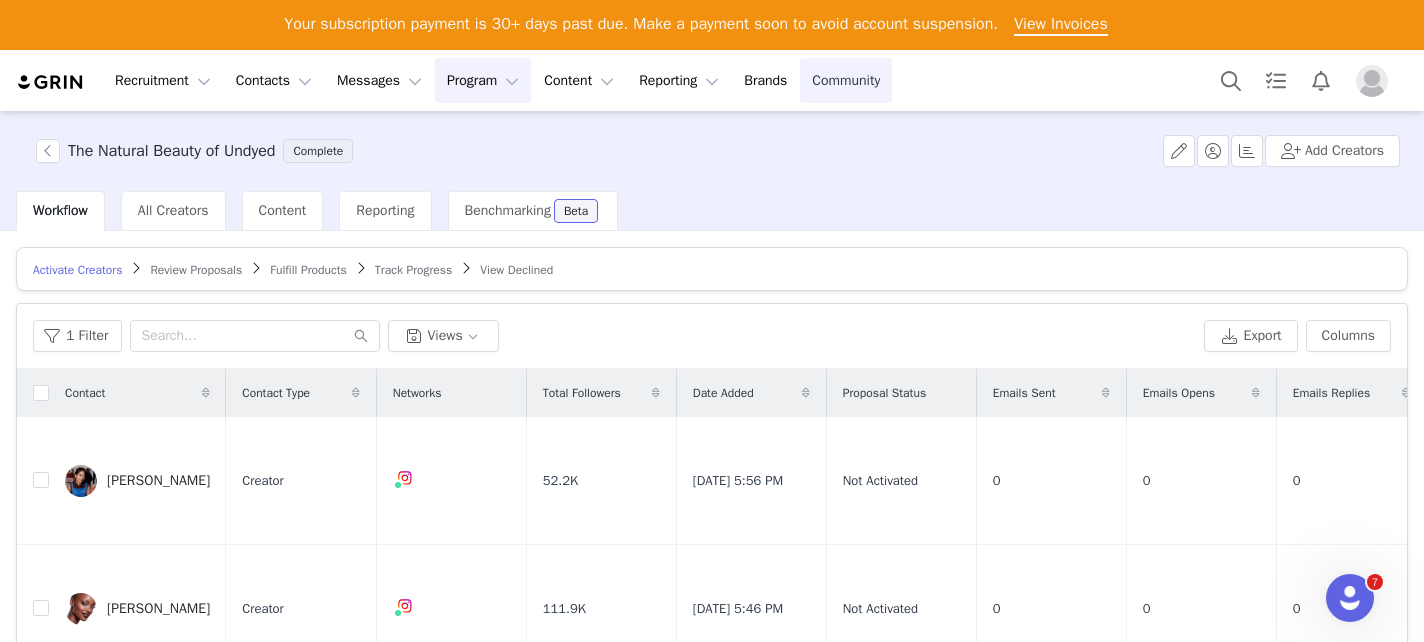 click on "Community Community" at bounding box center [846, 80] 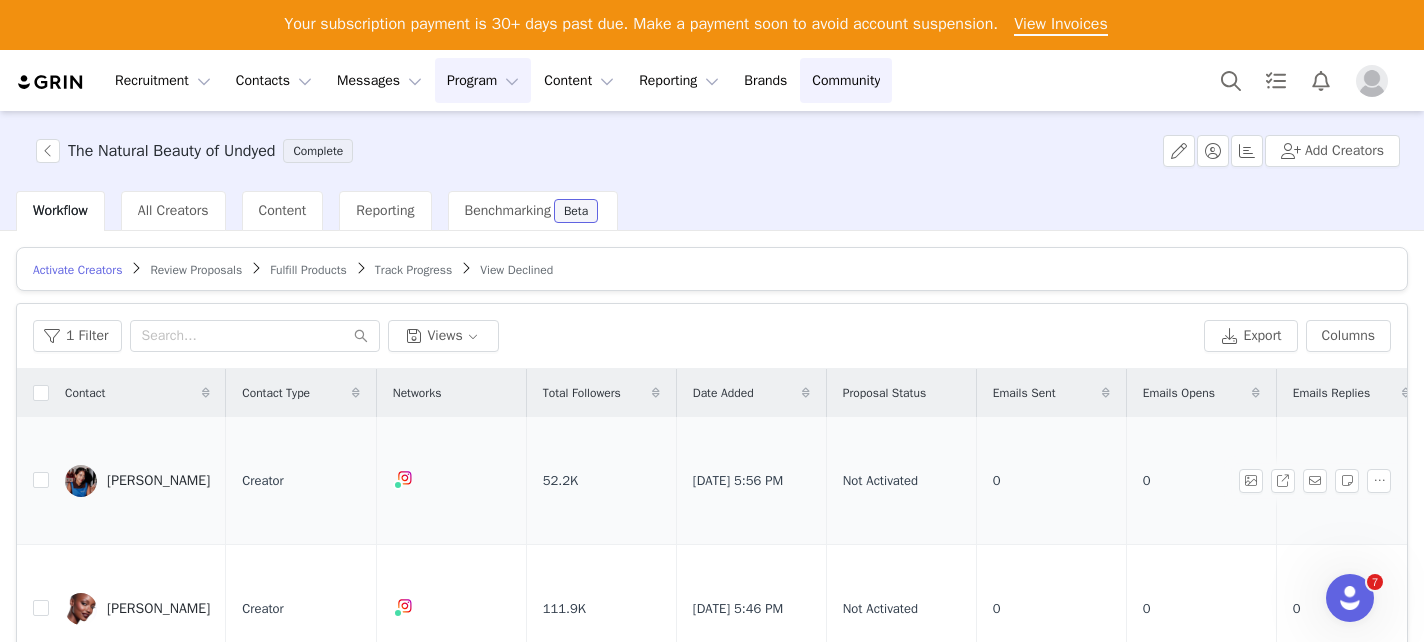scroll, scrollTop: 0, scrollLeft: 0, axis: both 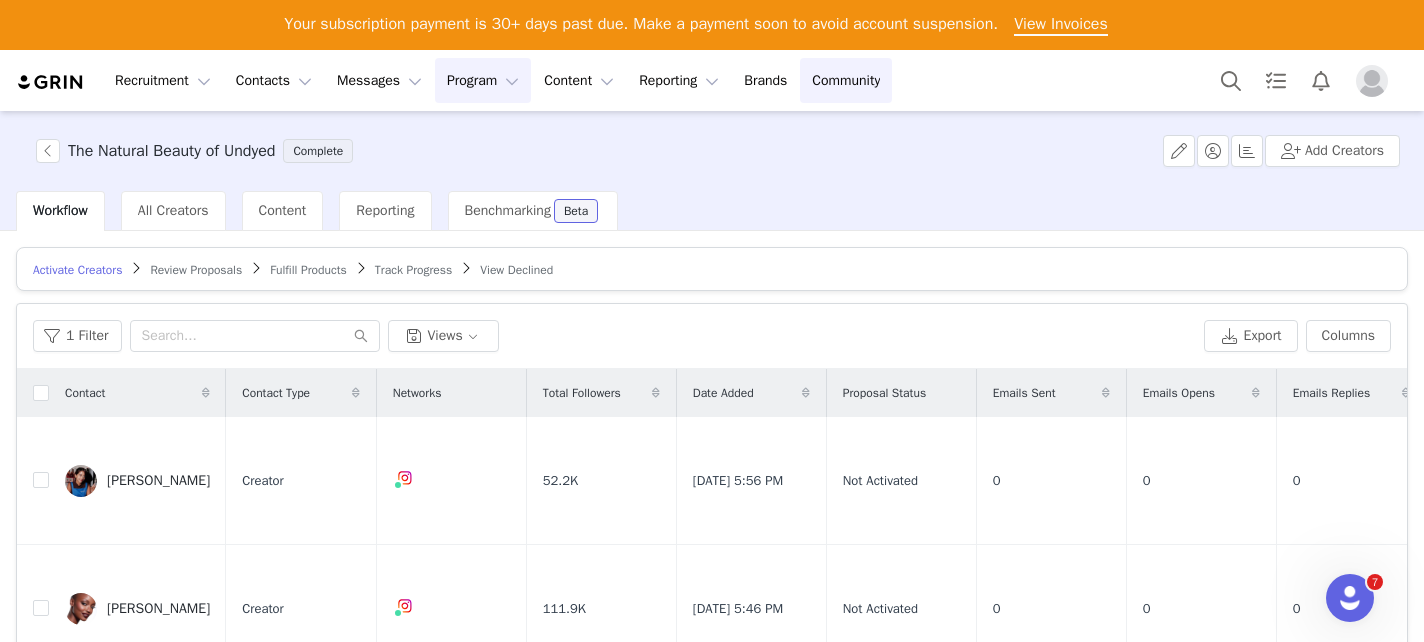 click on "Program Program" at bounding box center (483, 80) 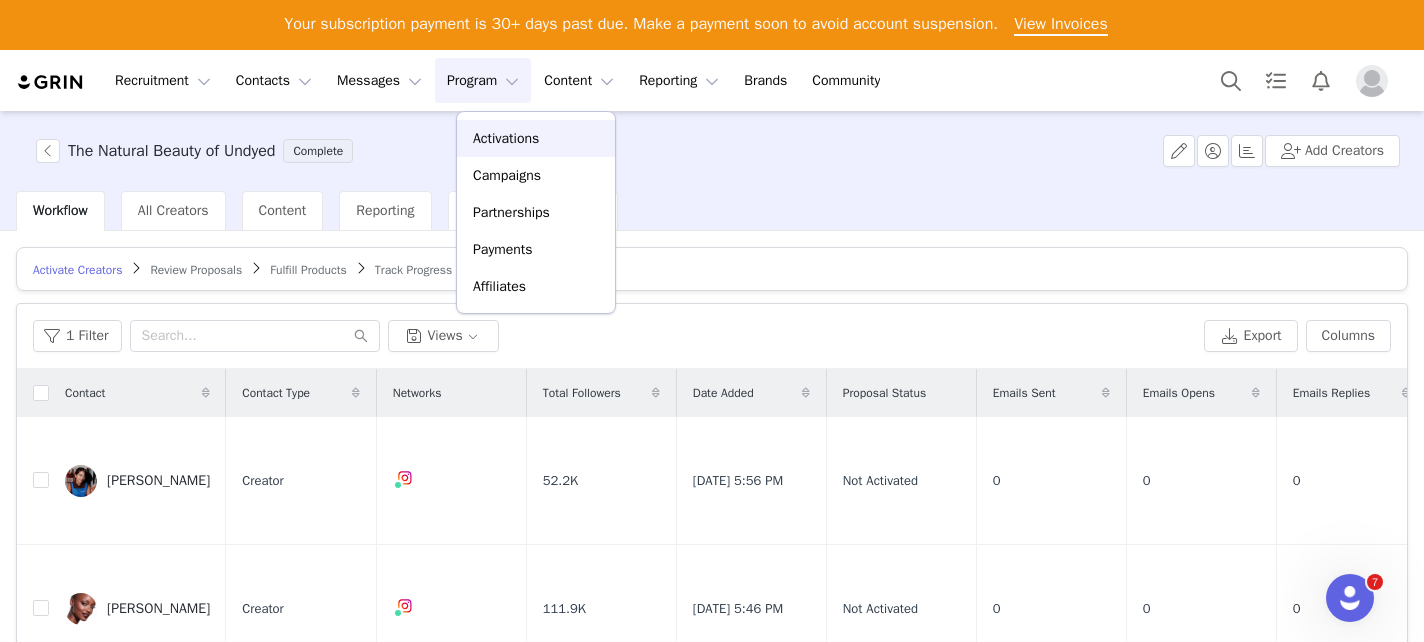click on "Activations" at bounding box center [506, 138] 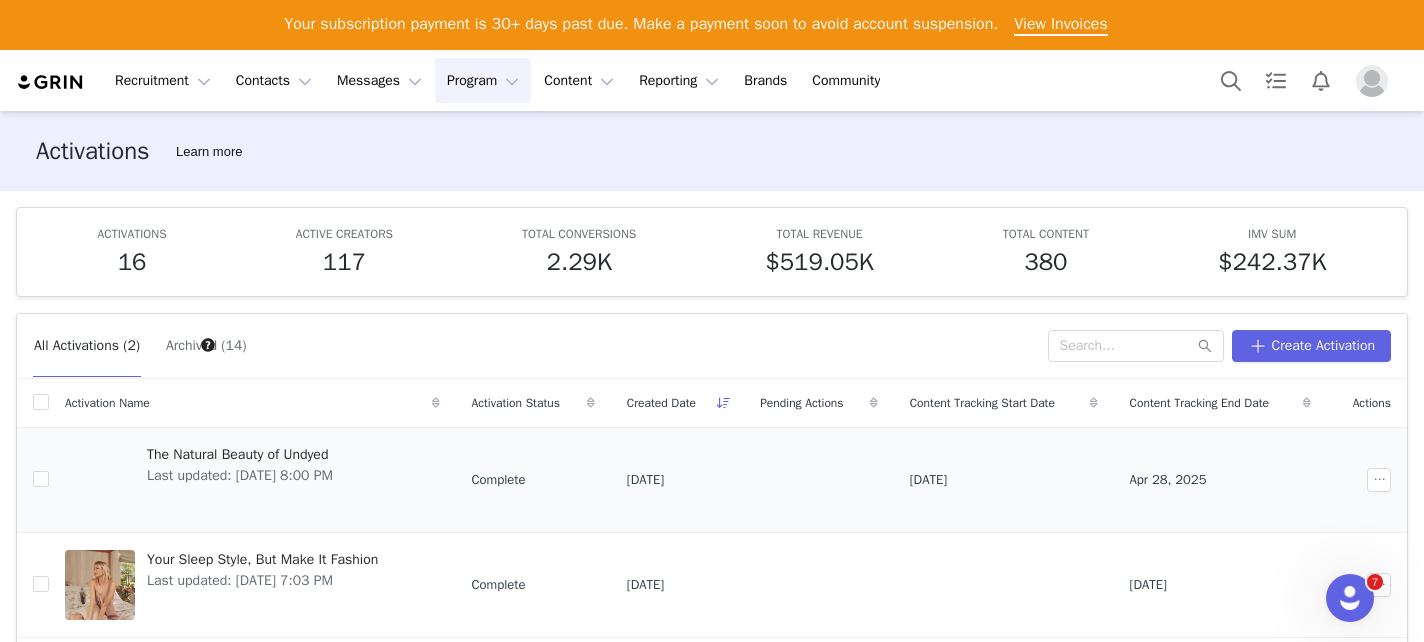 click on "The Natural Beauty of Undyed" at bounding box center [240, 454] 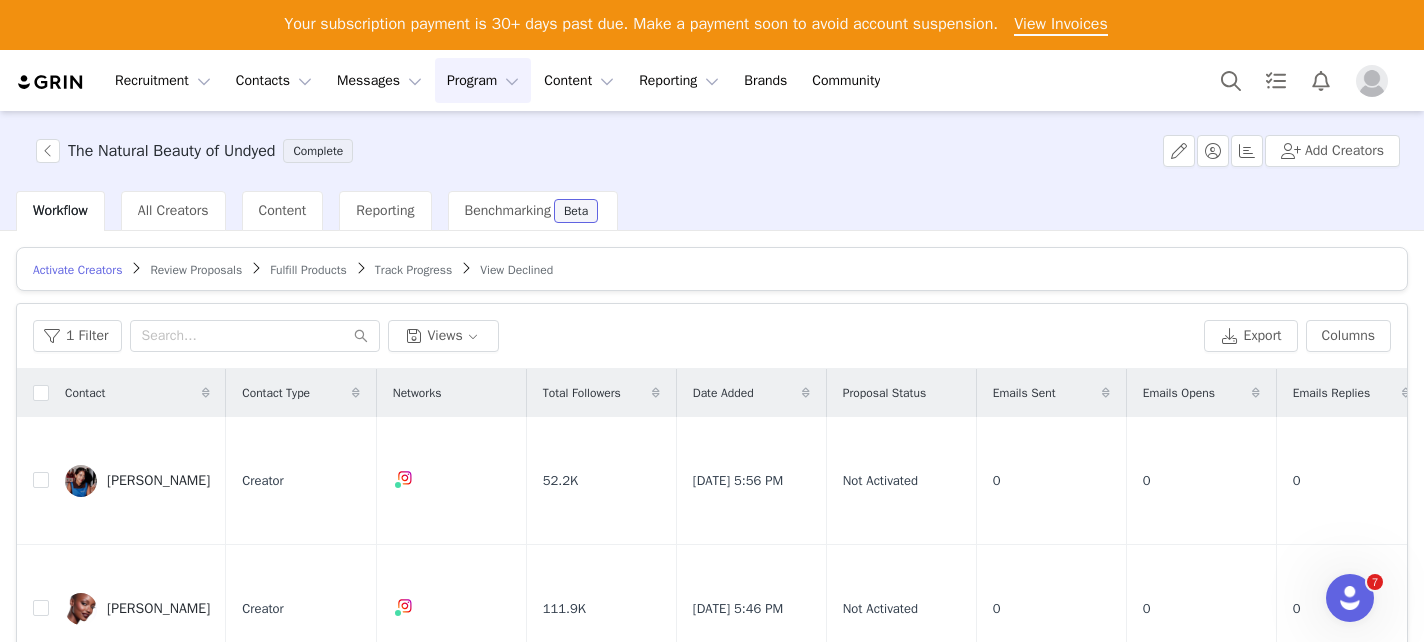 scroll, scrollTop: 27, scrollLeft: 0, axis: vertical 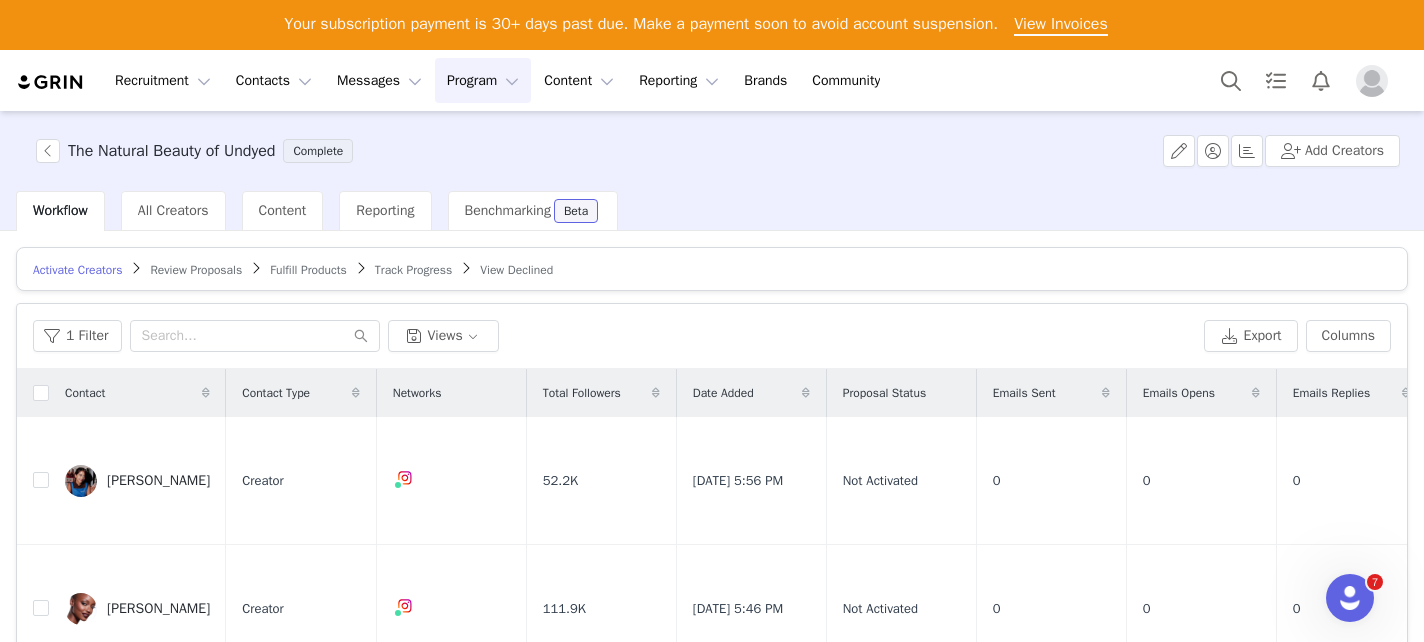 click on "Review Proposals" at bounding box center (196, 270) 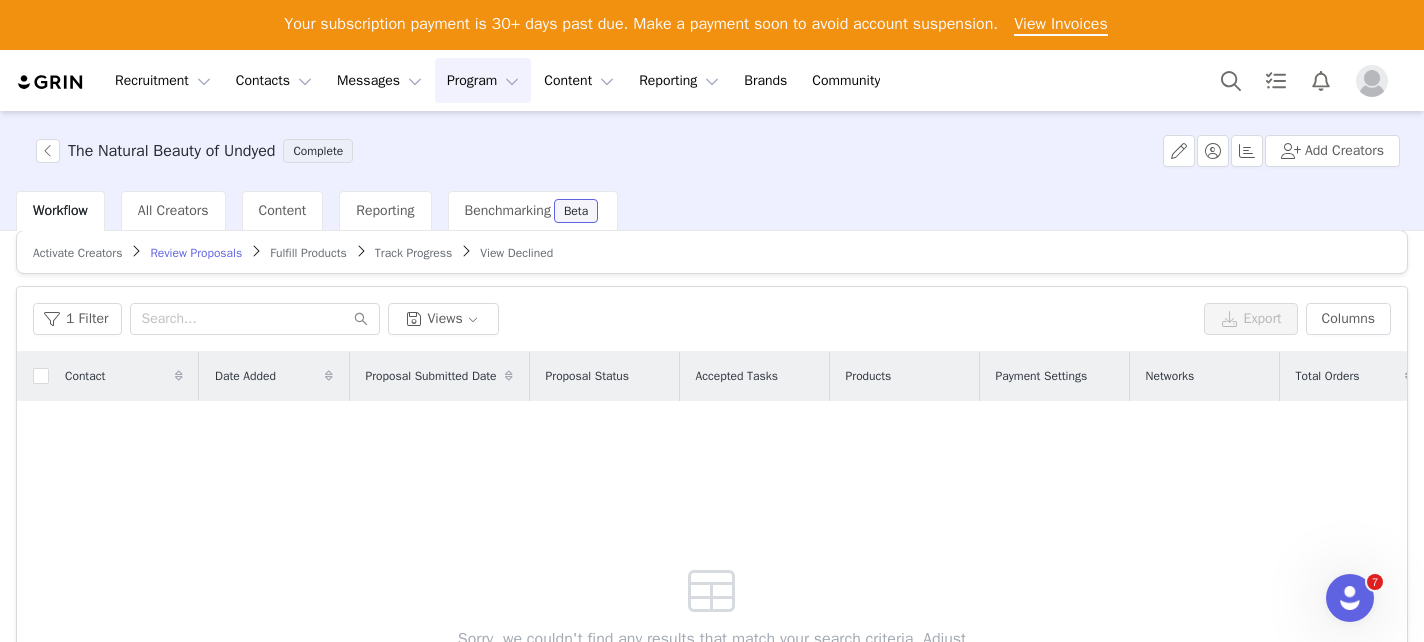 scroll, scrollTop: 0, scrollLeft: 0, axis: both 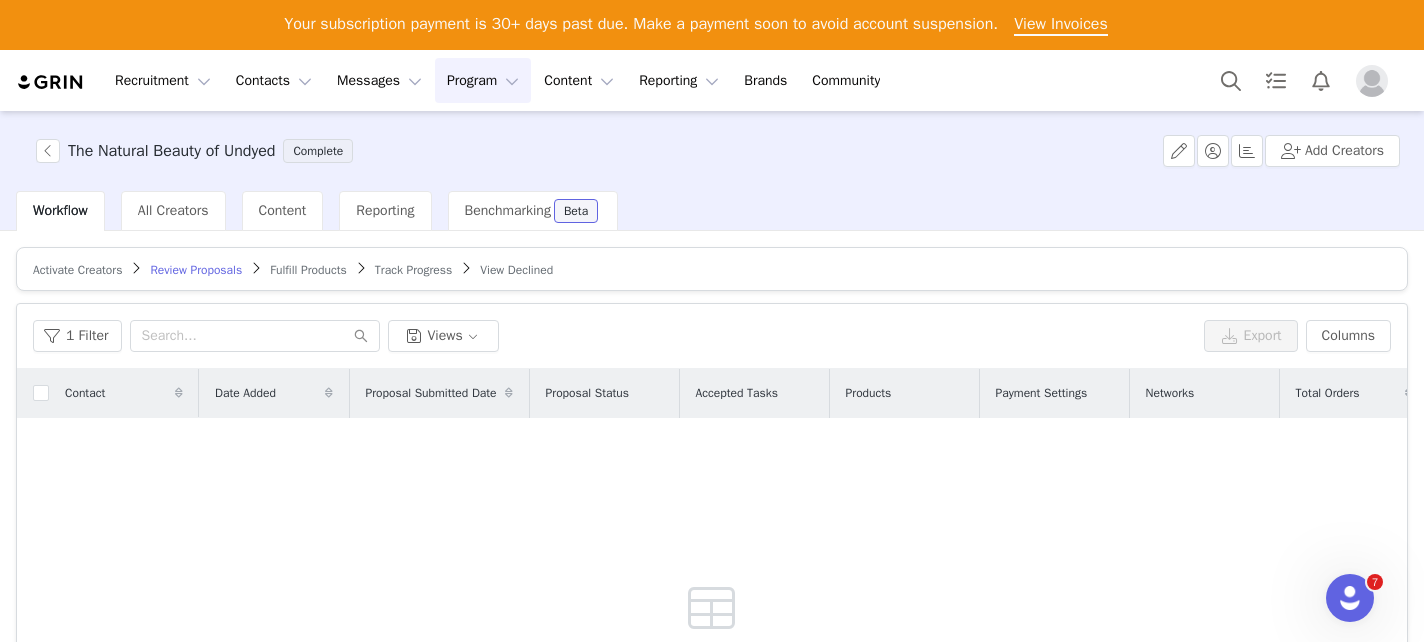 click on "Fulfill Products" at bounding box center [308, 269] 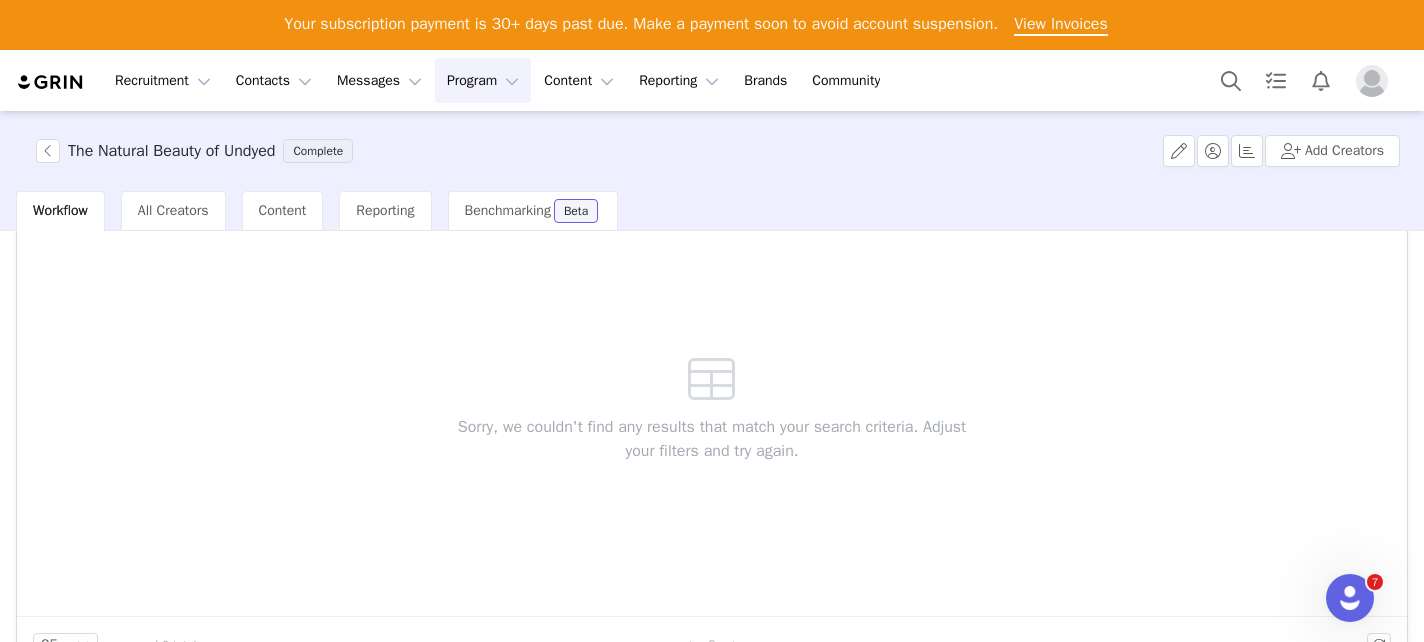 scroll, scrollTop: 0, scrollLeft: 0, axis: both 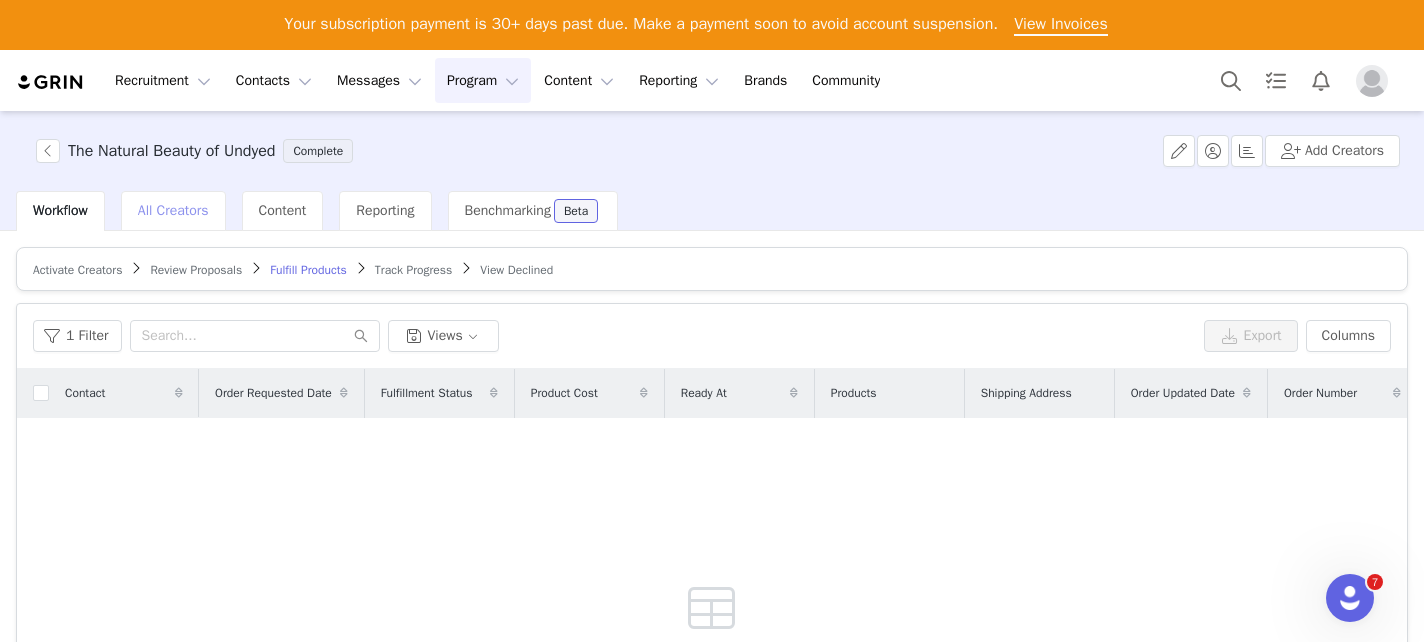 click on "All Creators" at bounding box center [173, 210] 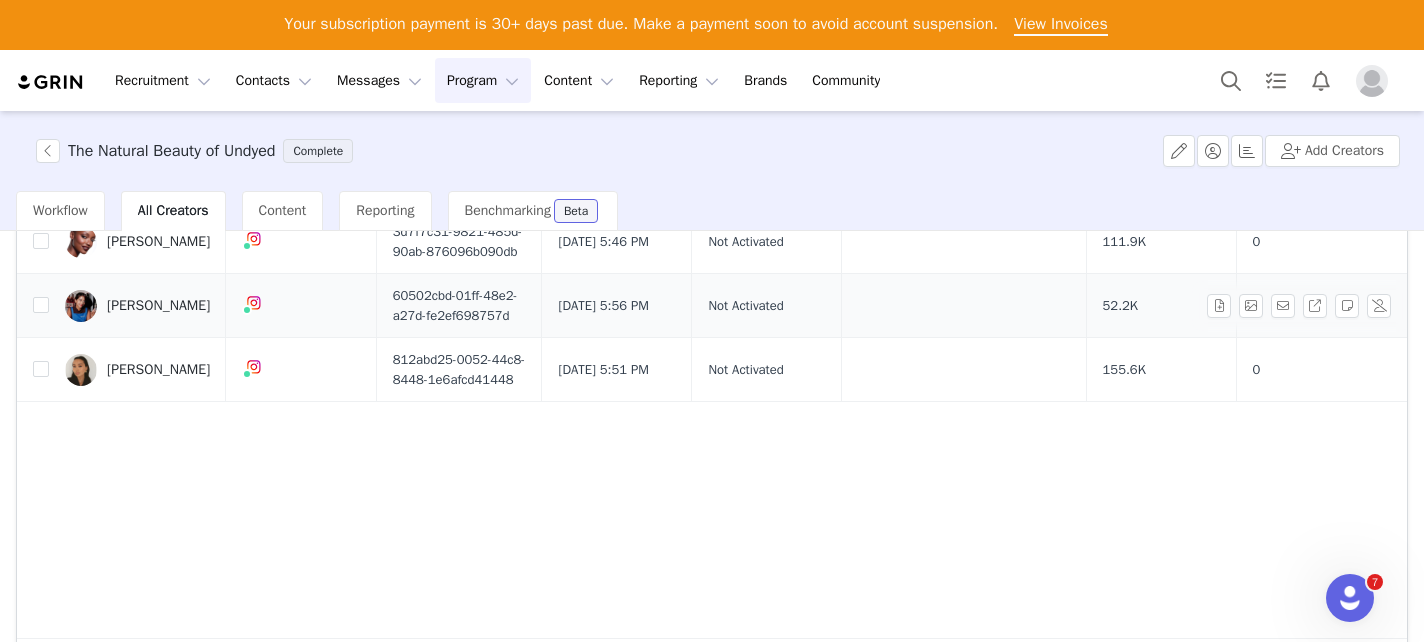 scroll, scrollTop: 174, scrollLeft: 0, axis: vertical 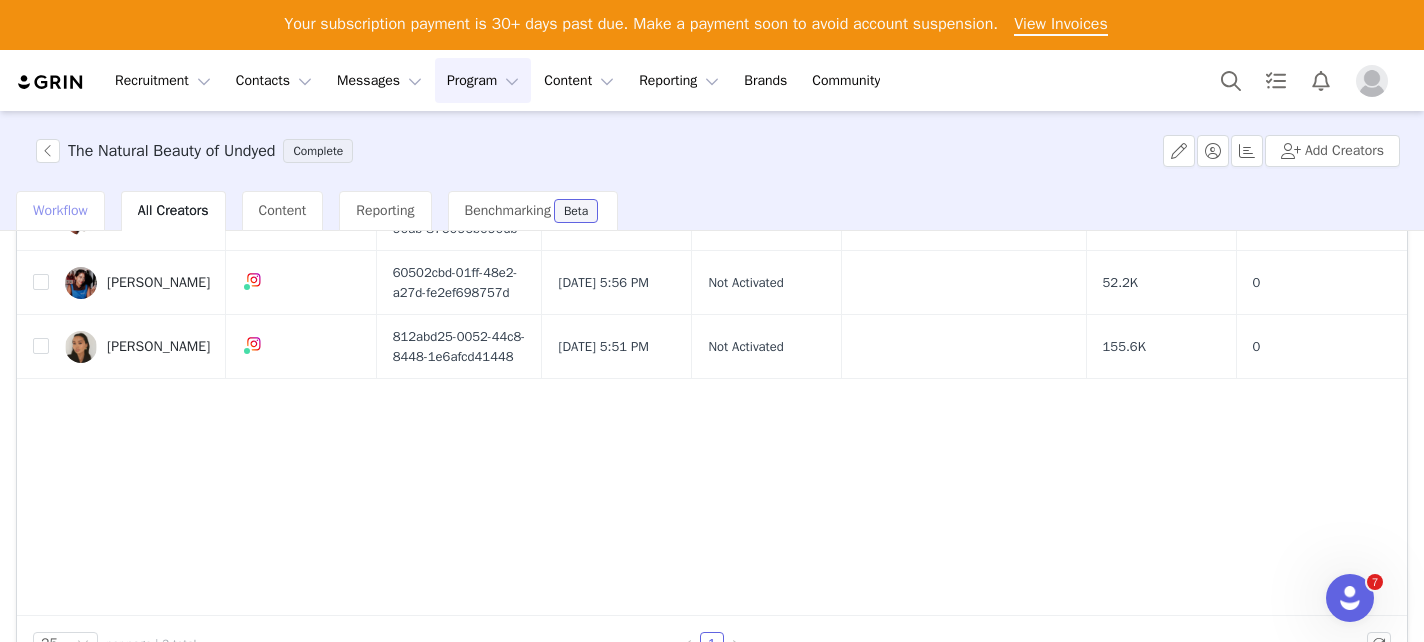 click on "Workflow" at bounding box center [60, 211] 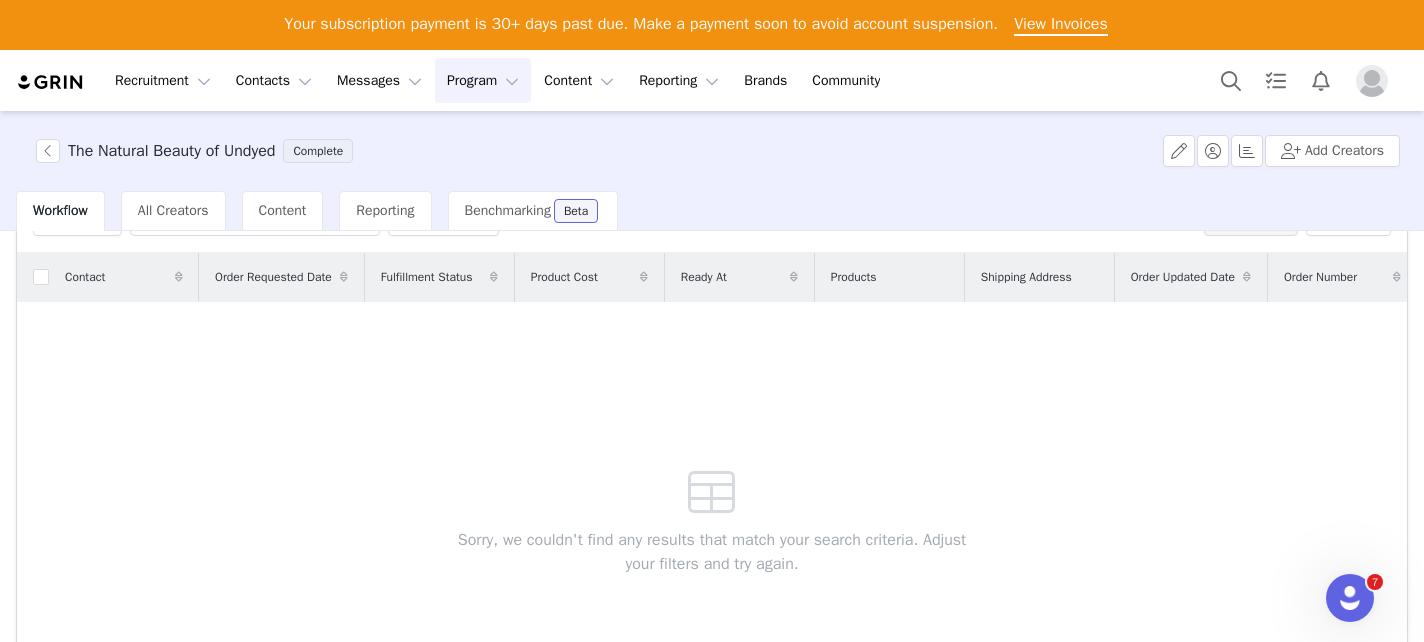 scroll, scrollTop: 0, scrollLeft: 0, axis: both 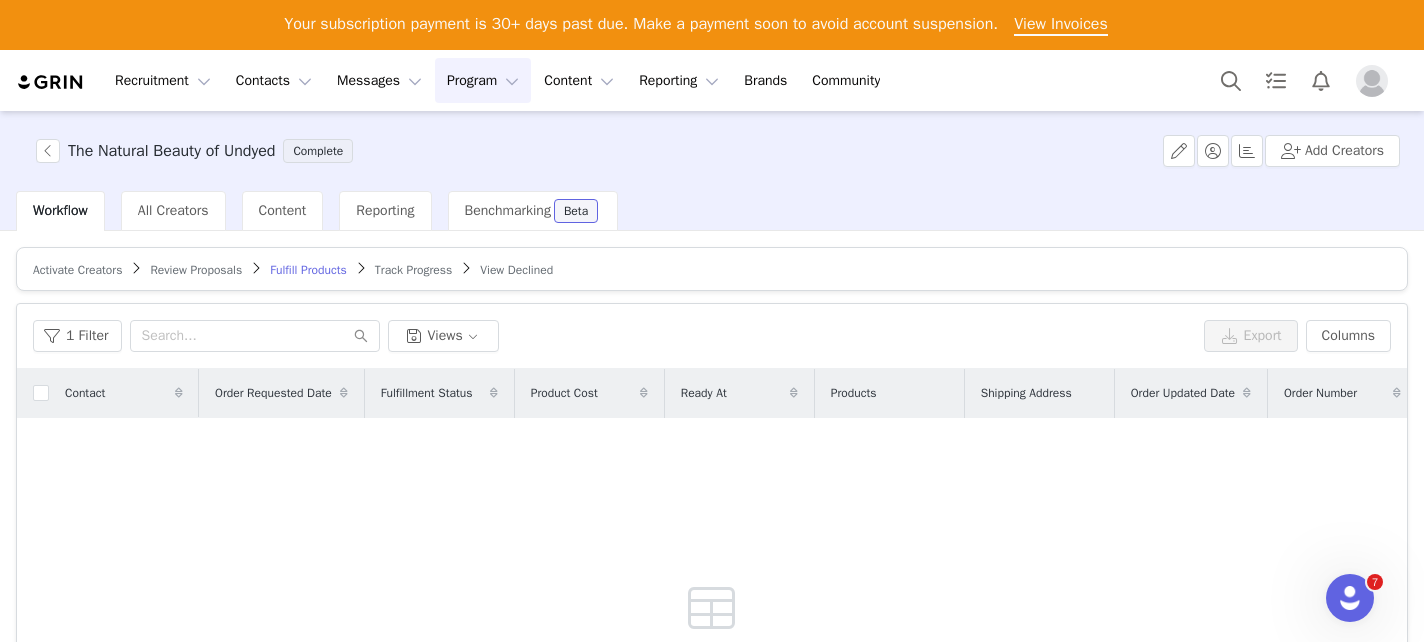 click on "Activate Creators" at bounding box center (77, 270) 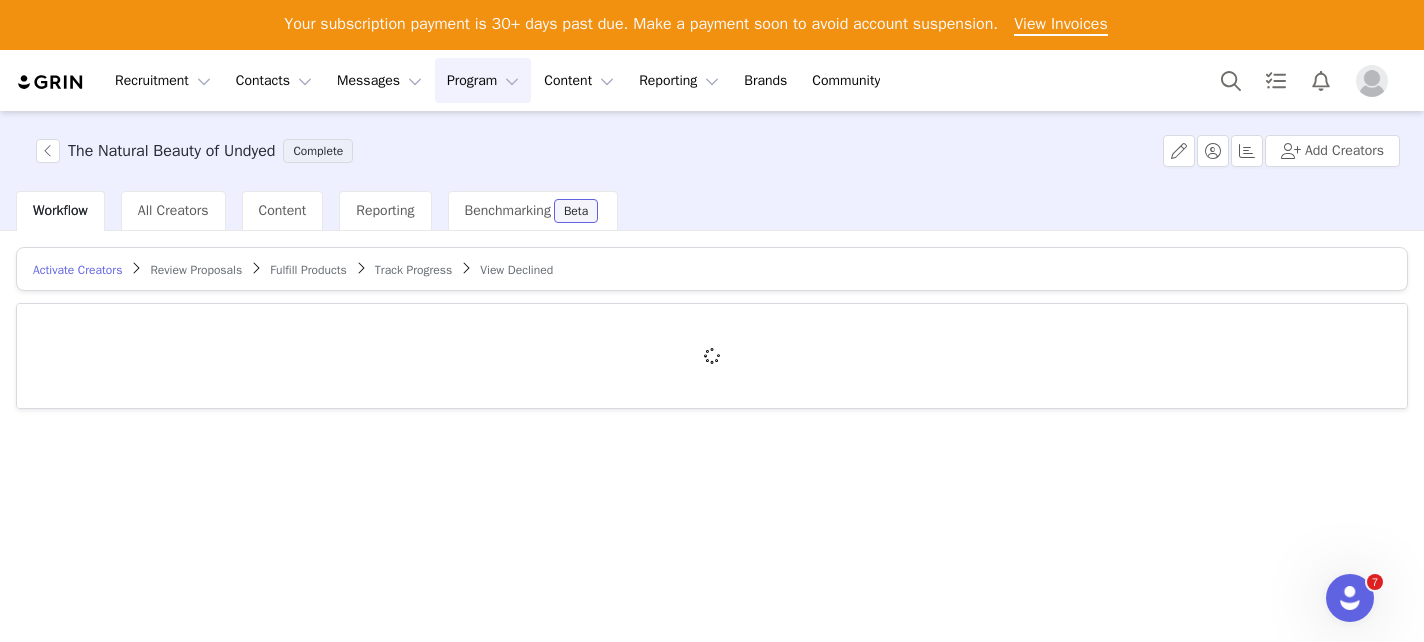 click on "Workflow" at bounding box center [60, 210] 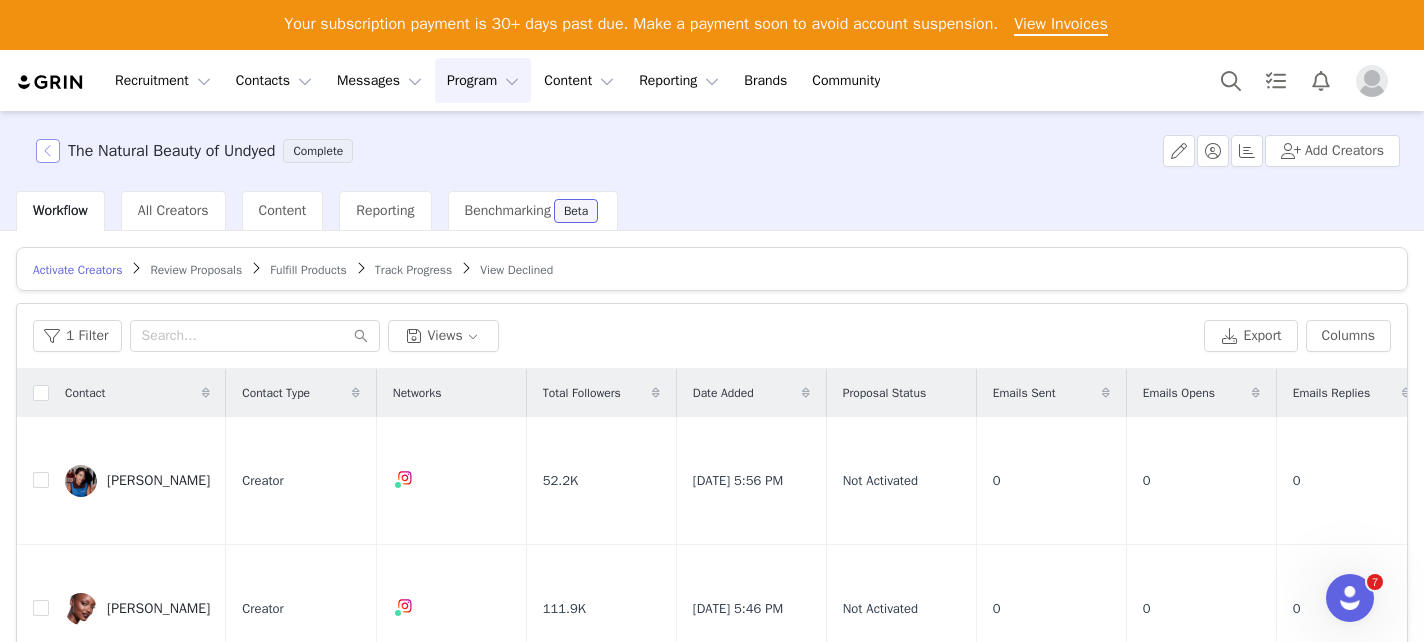 click at bounding box center [48, 151] 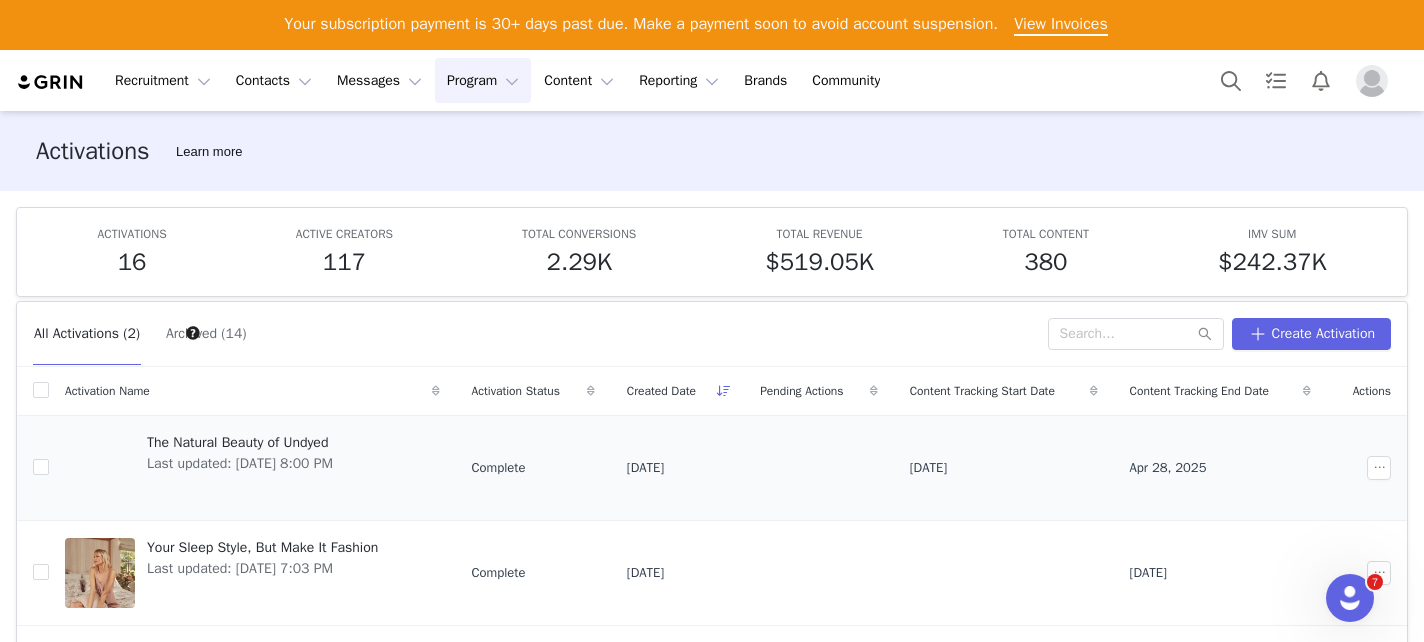 scroll, scrollTop: 21, scrollLeft: 0, axis: vertical 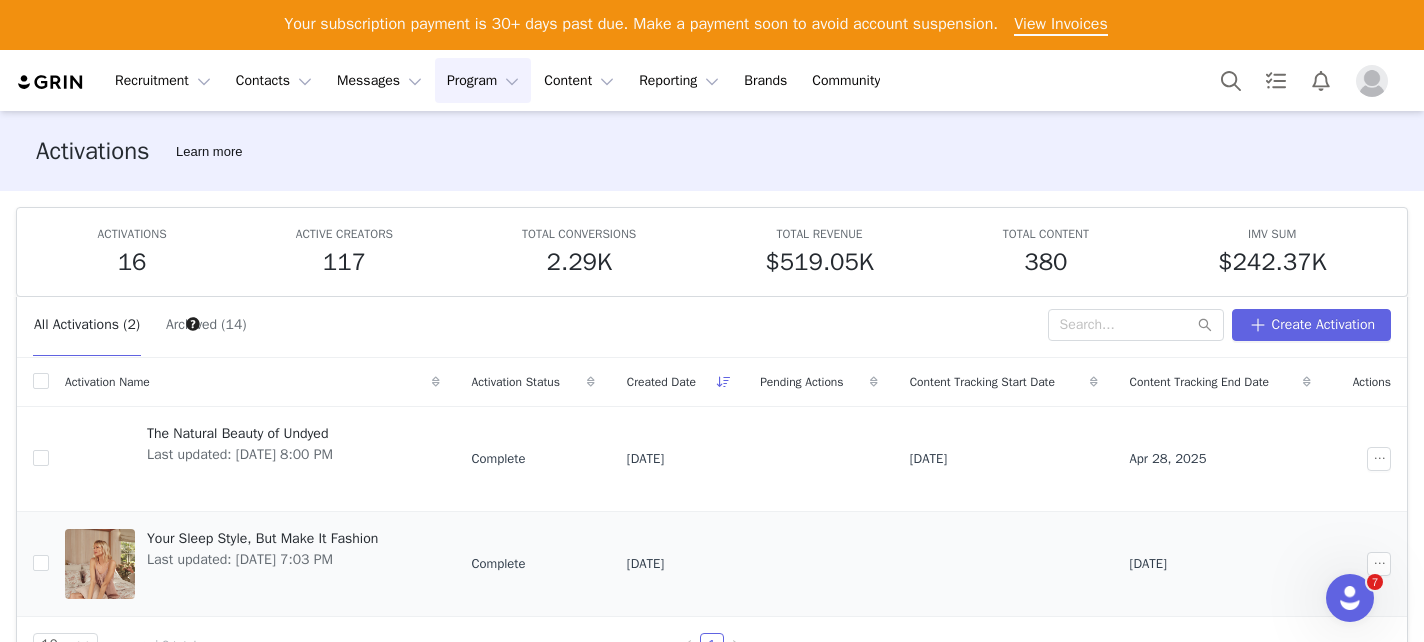 click on "Your Sleep Style, But Make It Fashion" at bounding box center [262, 538] 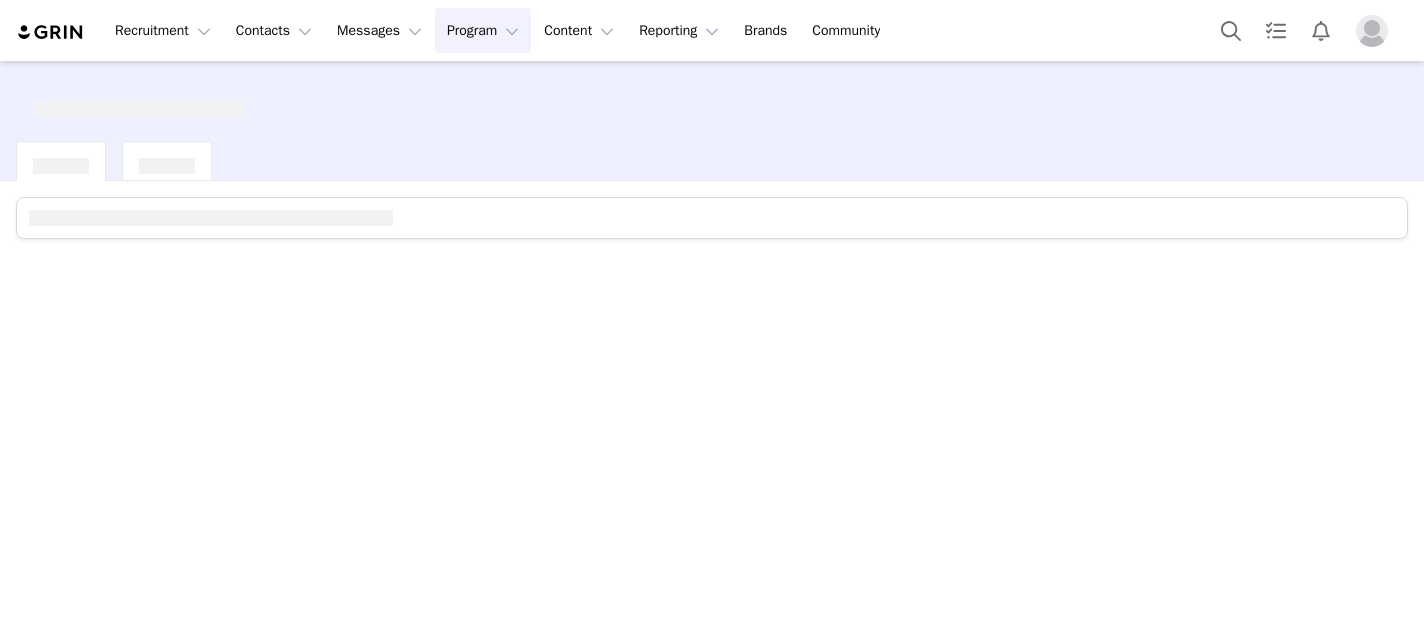 scroll, scrollTop: 0, scrollLeft: 0, axis: both 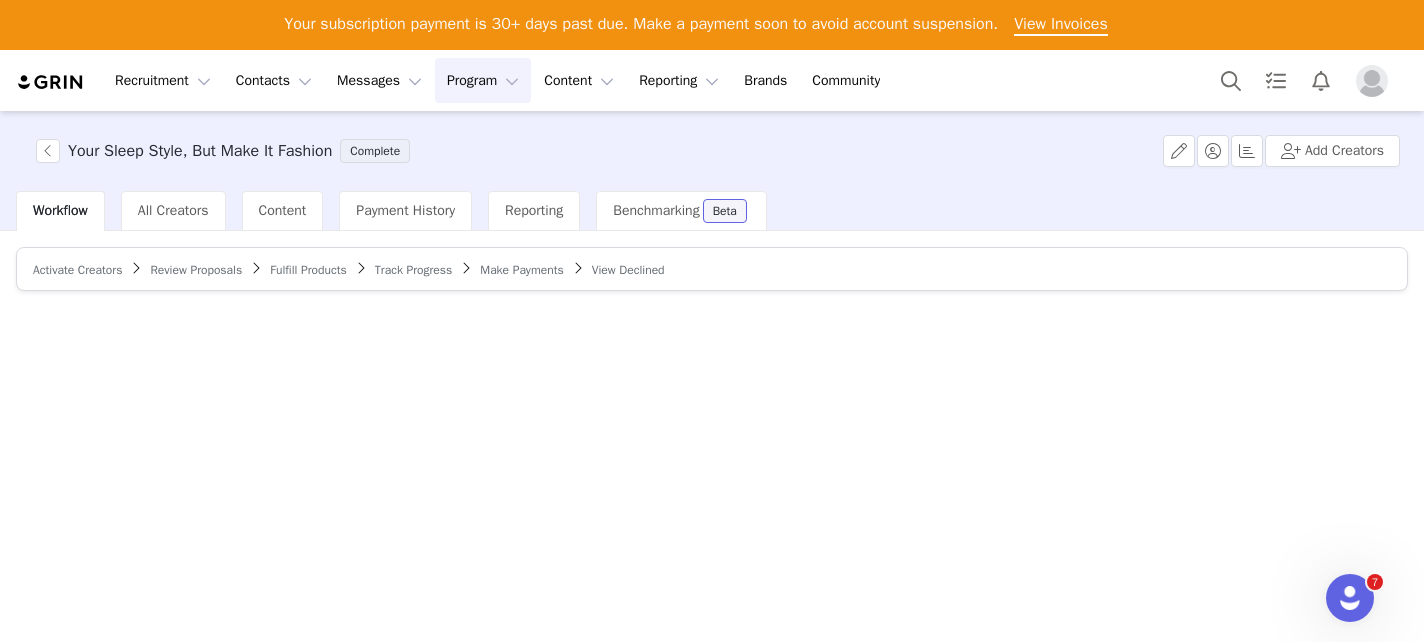 click on "Program Program" at bounding box center (483, 80) 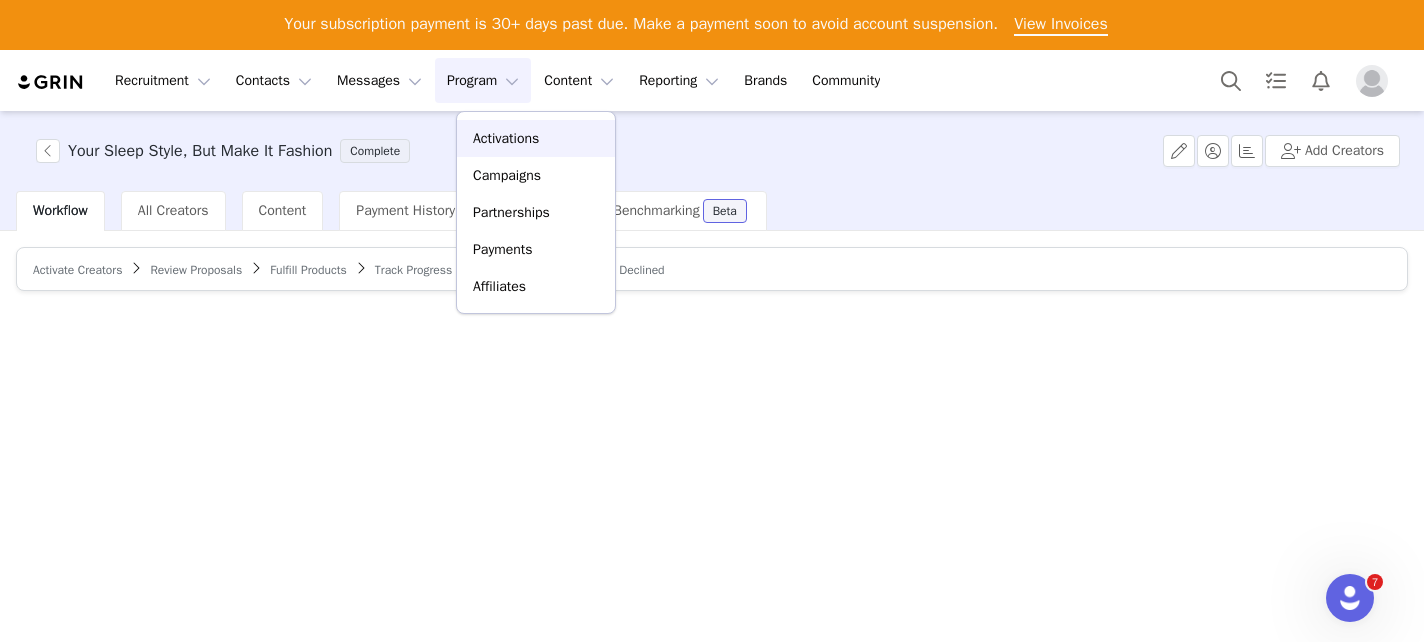 click on "Activations" at bounding box center [506, 138] 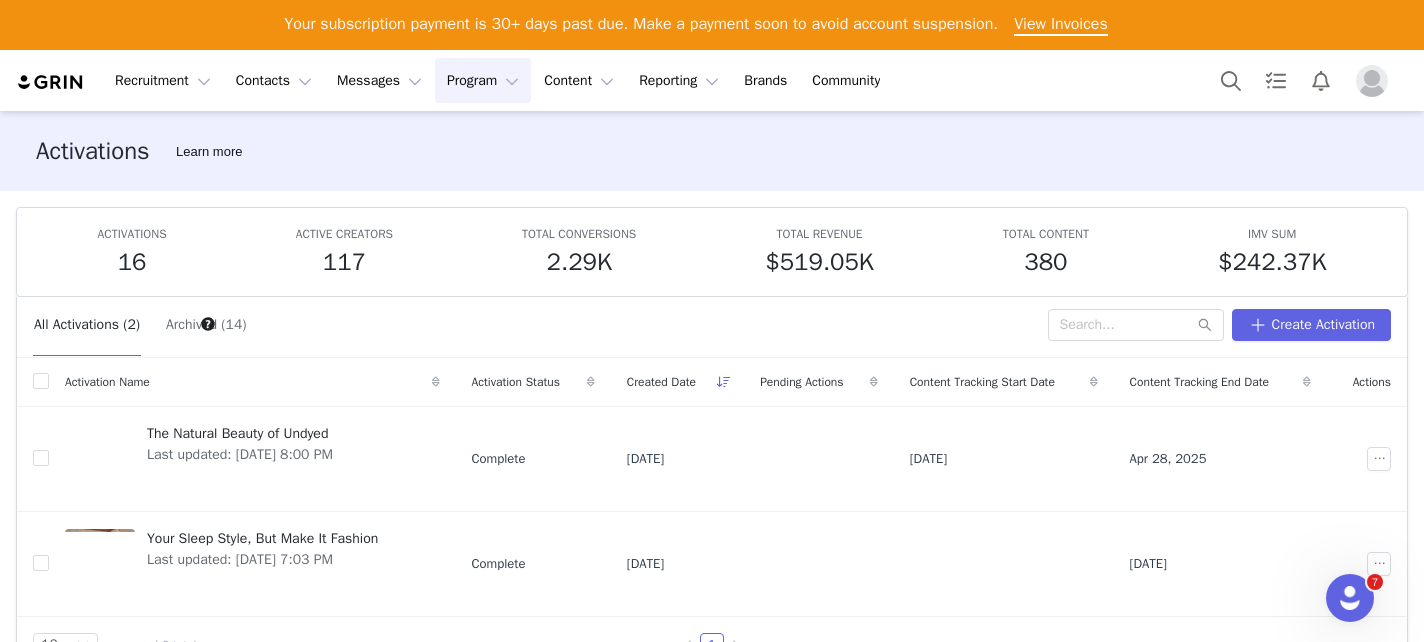 scroll, scrollTop: 0, scrollLeft: 0, axis: both 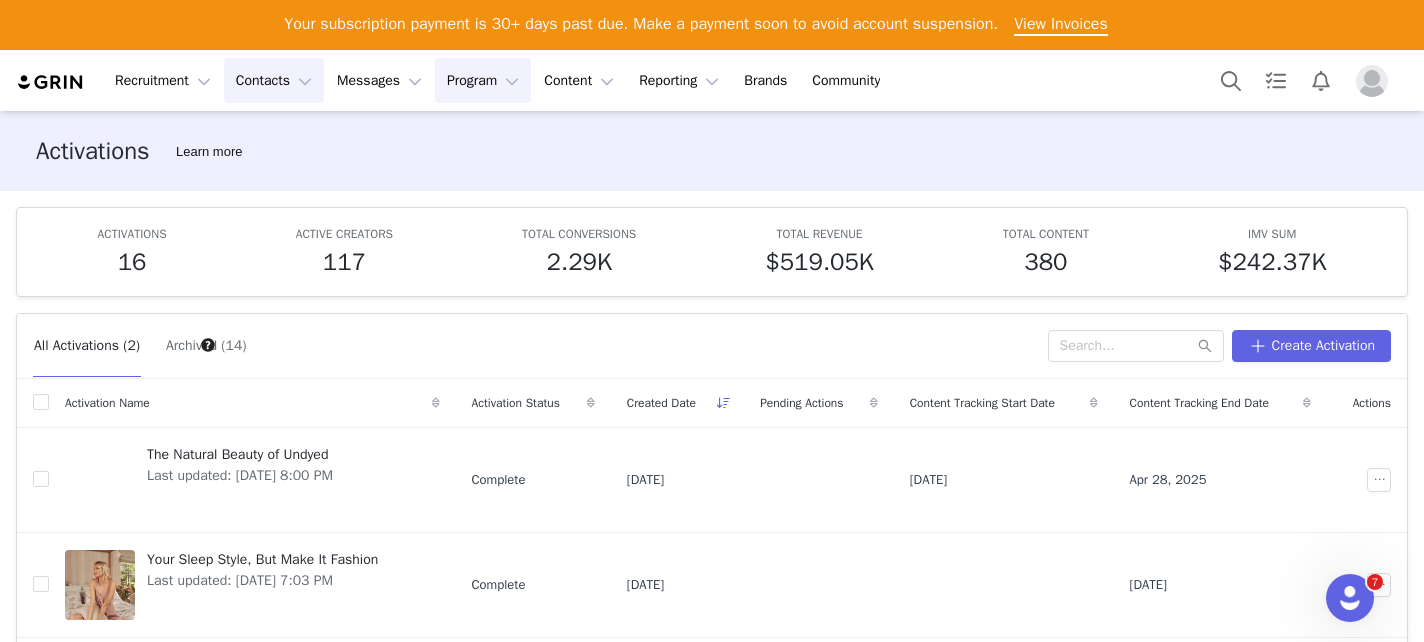 click on "Contacts Contacts" at bounding box center (274, 80) 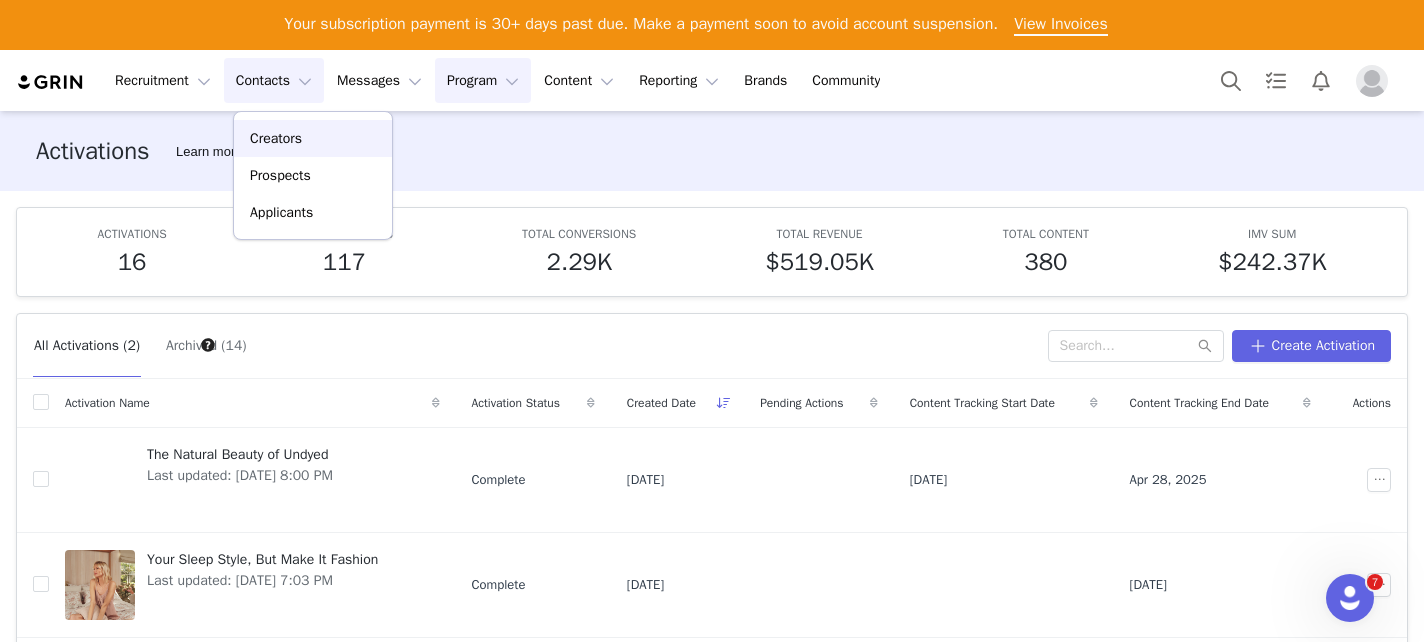 click on "Creators" at bounding box center (313, 138) 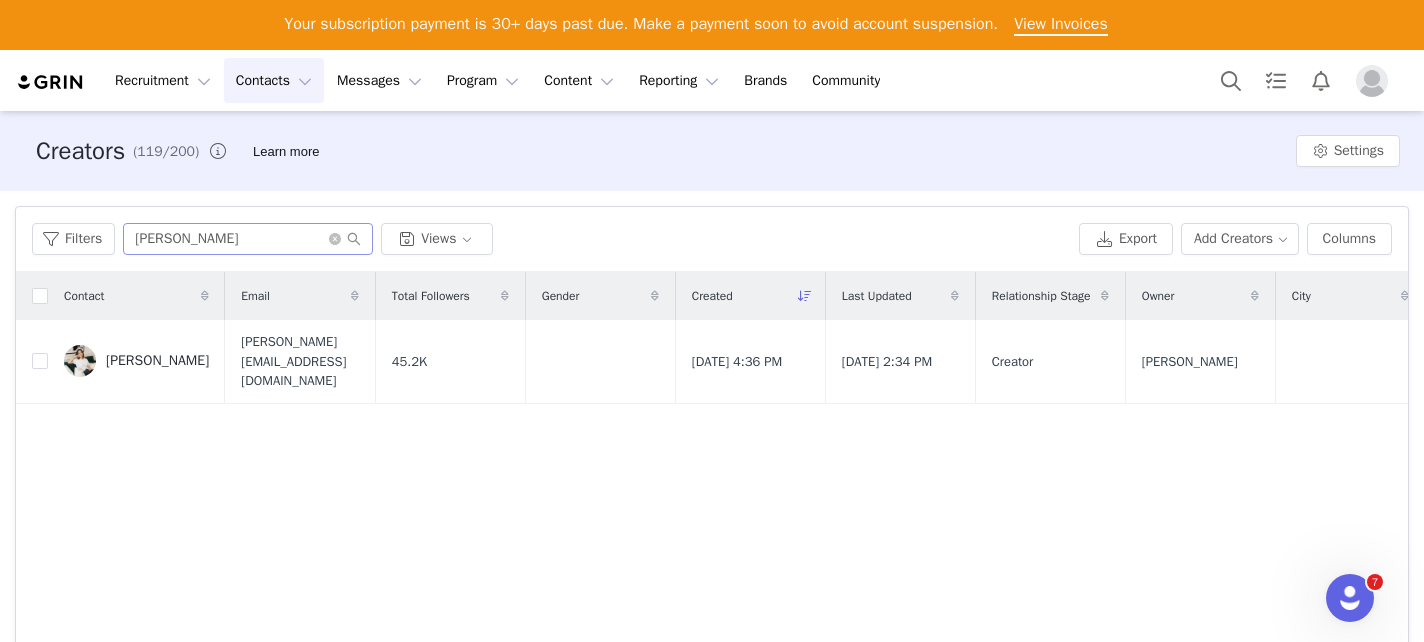 click at bounding box center (345, 239) 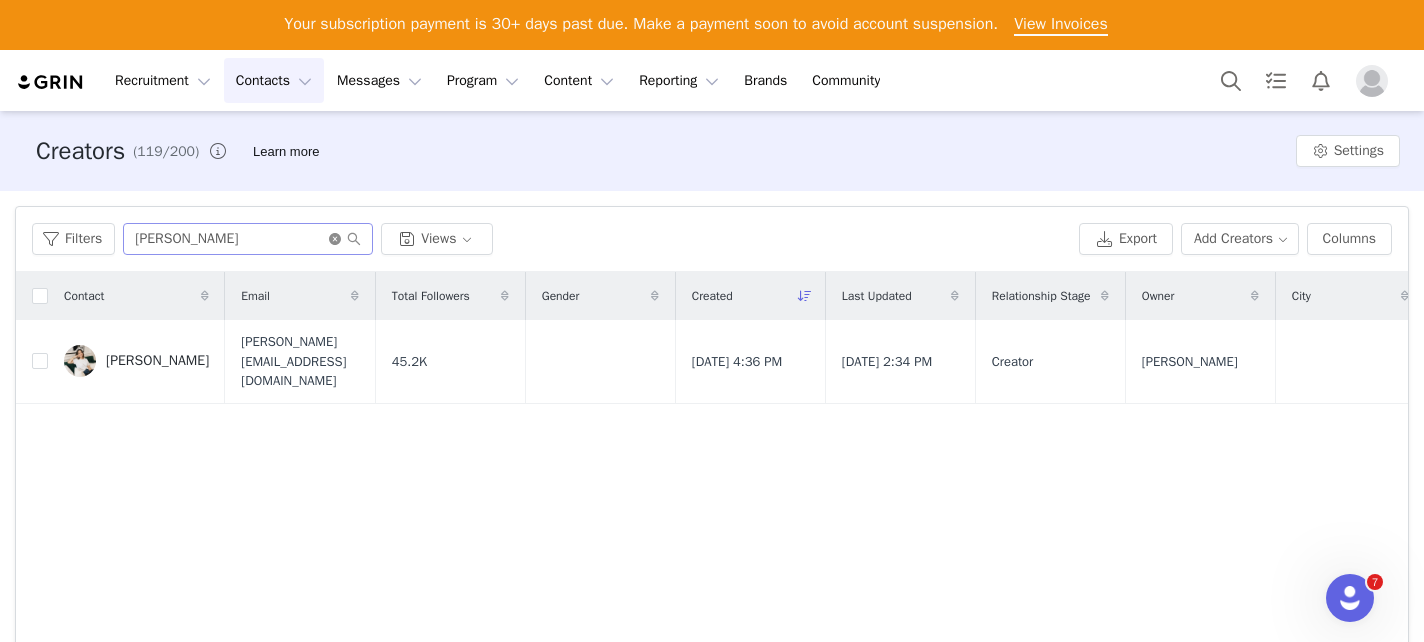 click 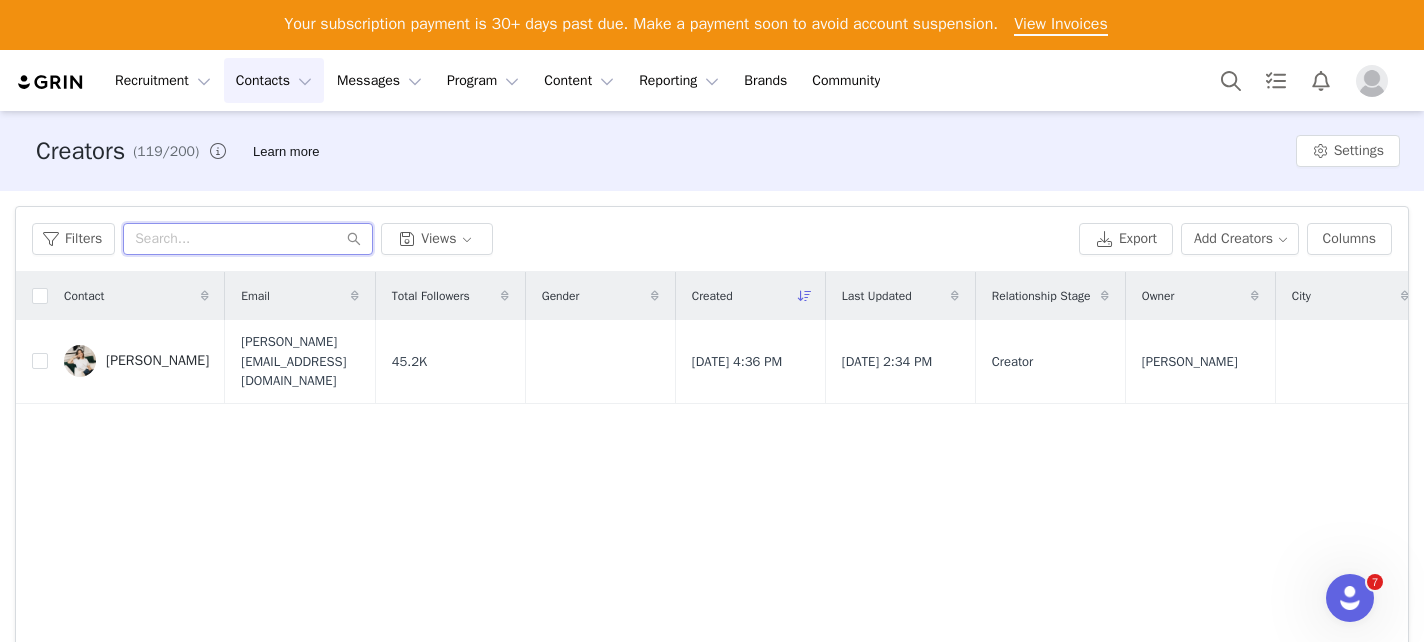 click at bounding box center (248, 239) 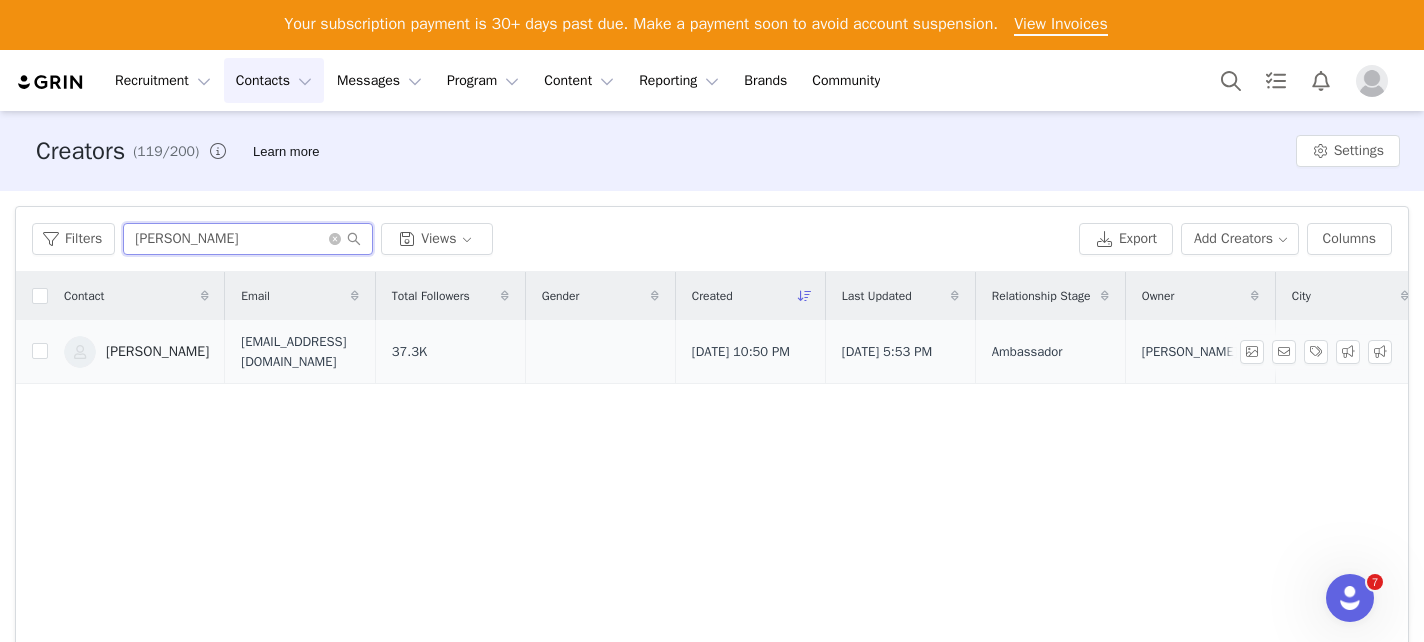 type on "[PERSON_NAME]" 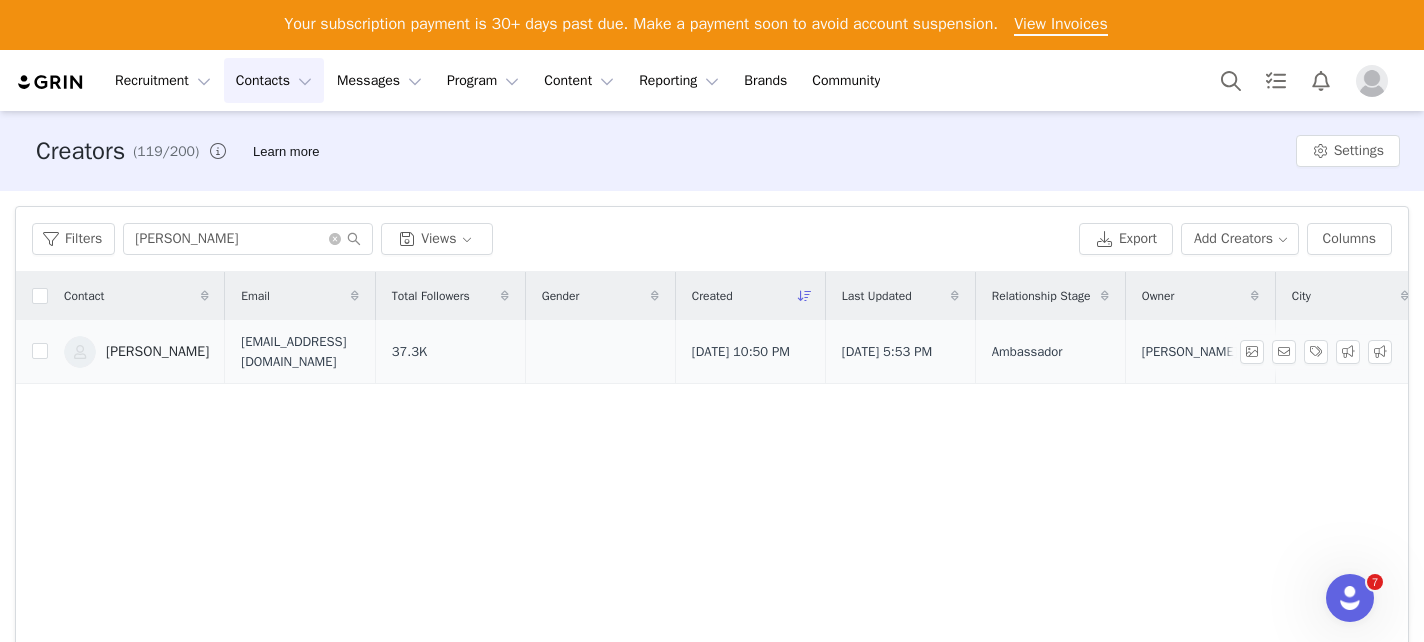 click on "[PERSON_NAME]" at bounding box center [157, 352] 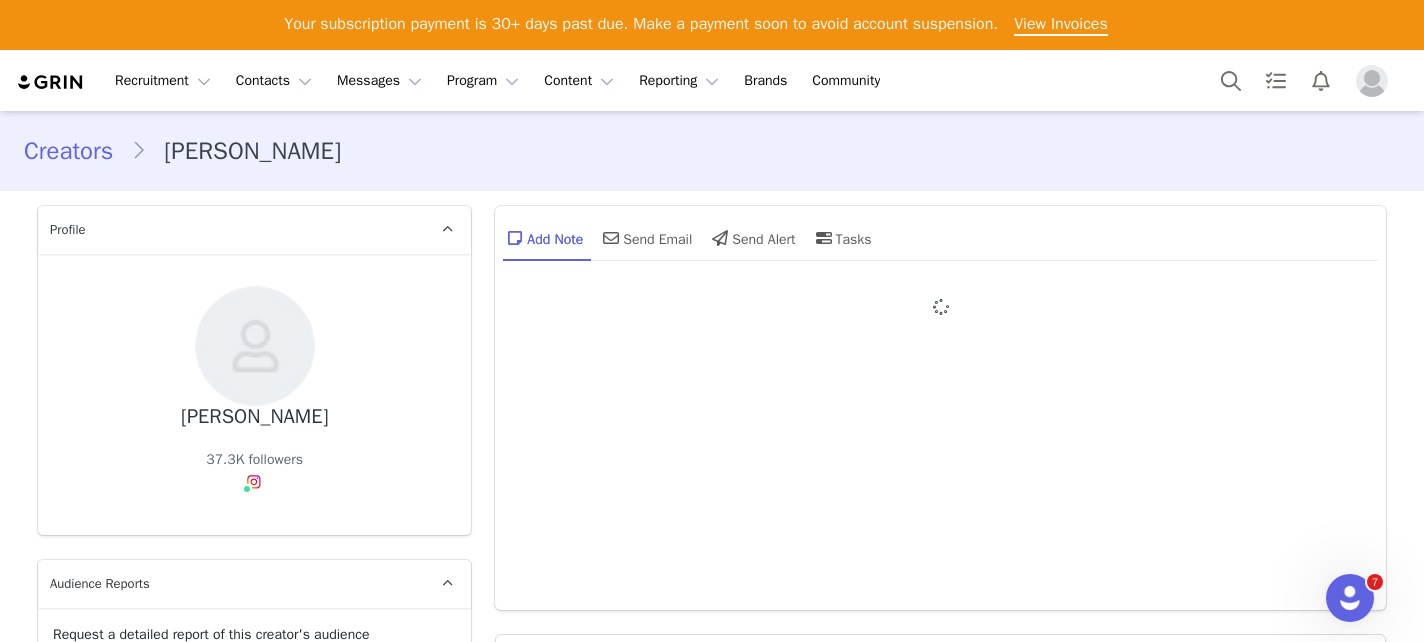 type on "+1 ([GEOGRAPHIC_DATA])" 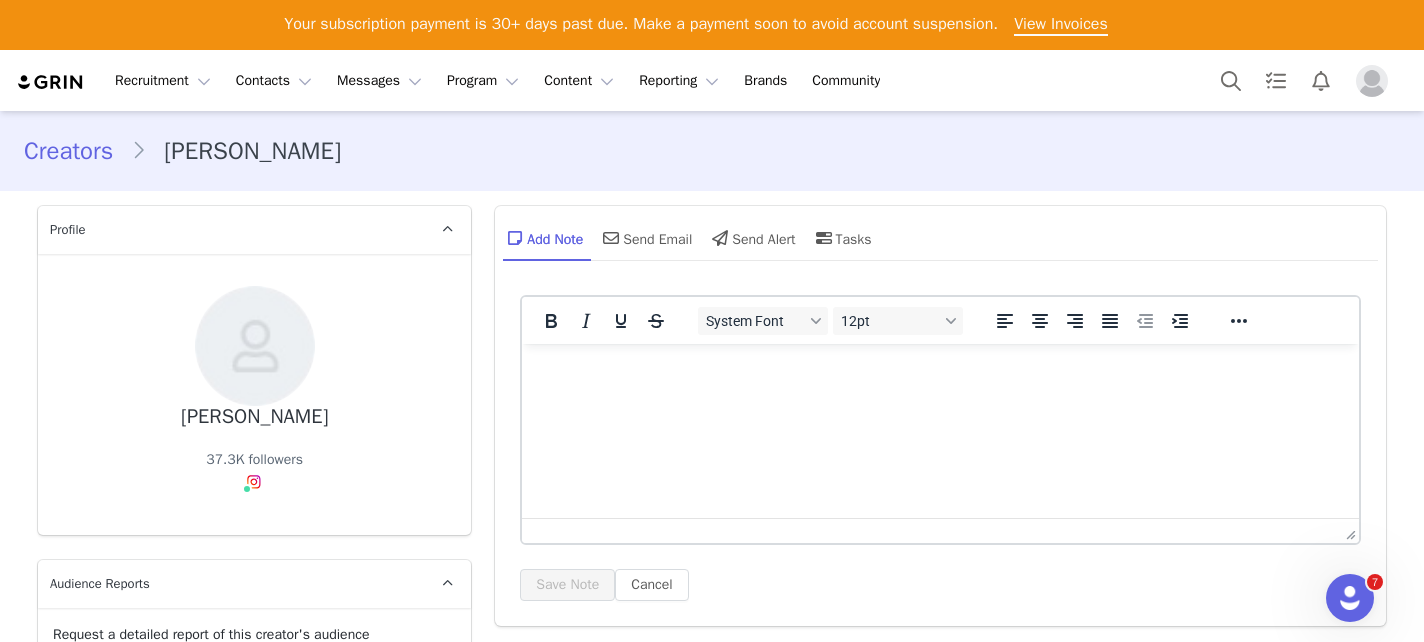 scroll, scrollTop: 0, scrollLeft: 0, axis: both 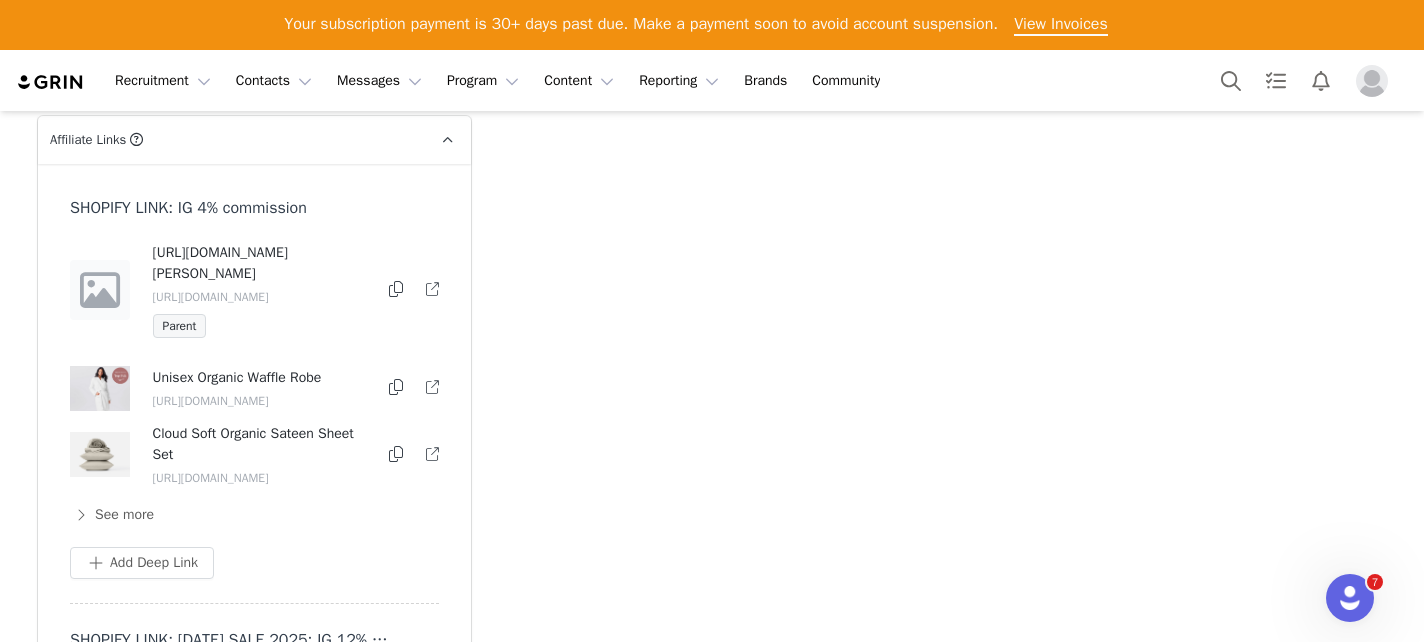 click on "[URL][DOMAIN_NAME][PERSON_NAME]" at bounding box center [260, 263] 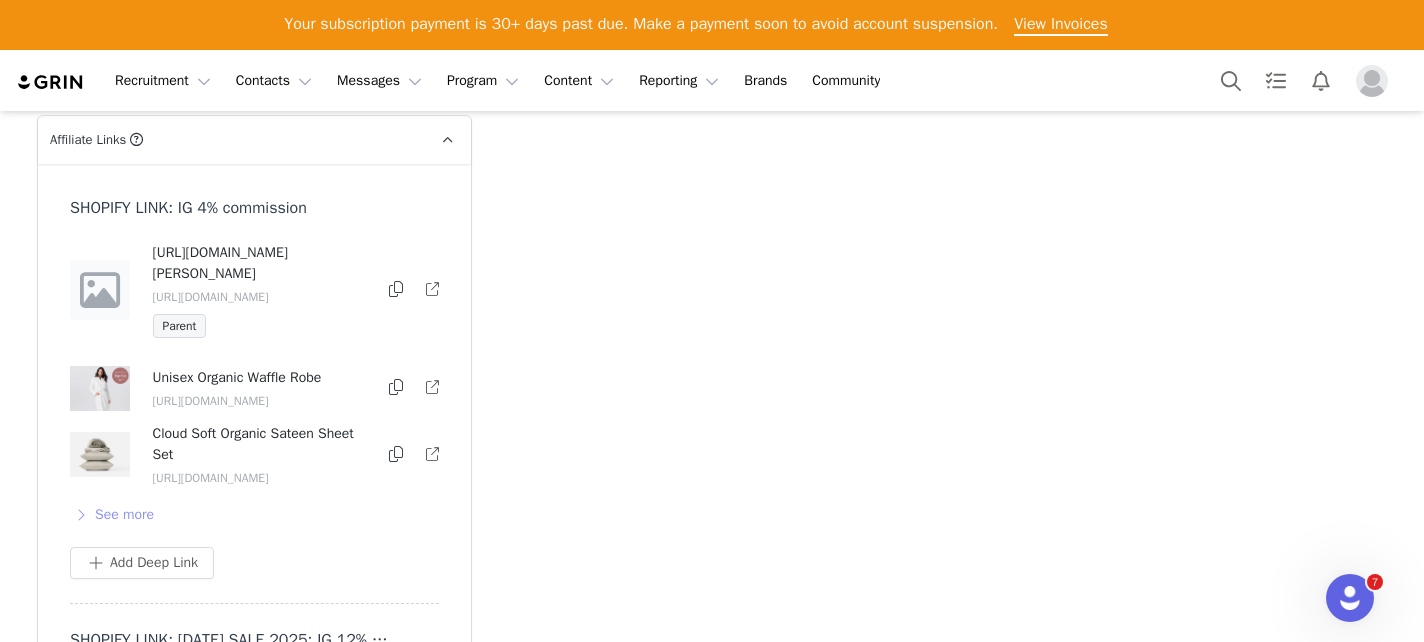 click on "See more" at bounding box center (112, 515) 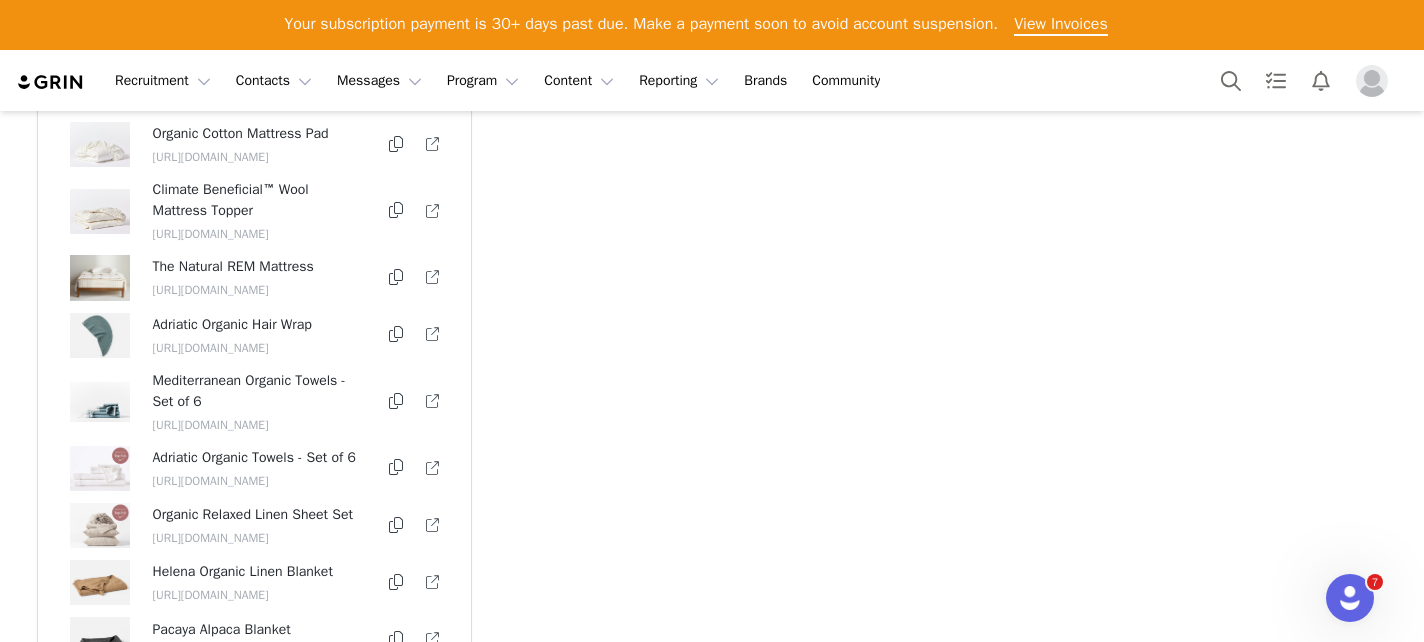 scroll, scrollTop: 6088, scrollLeft: 0, axis: vertical 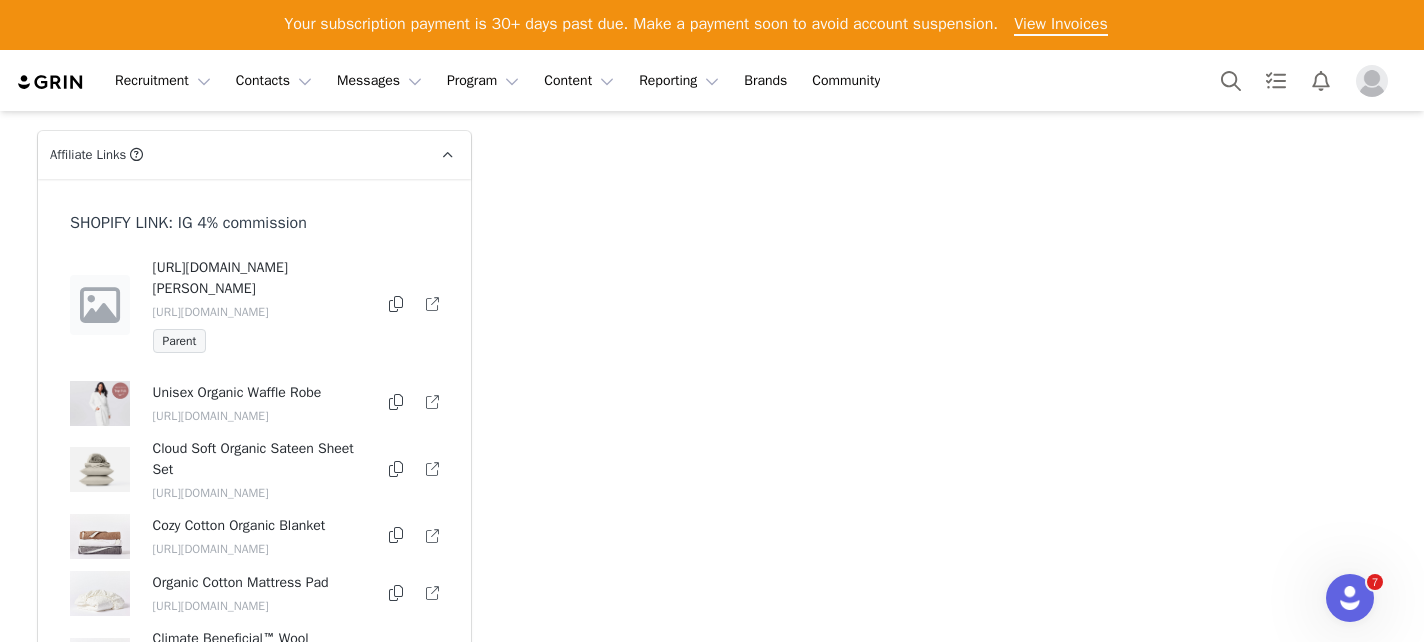 click on "[URL][DOMAIN_NAME][PERSON_NAME]" at bounding box center (260, 278) 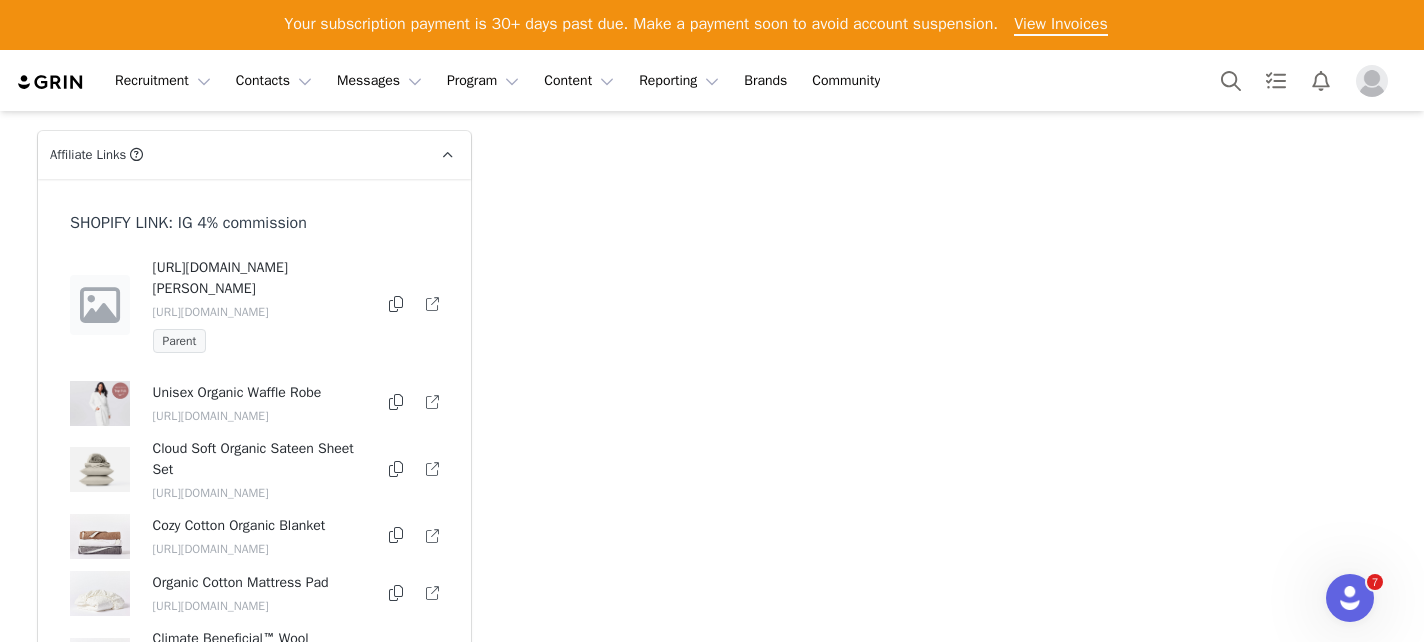 click on "Parent" at bounding box center [180, 341] 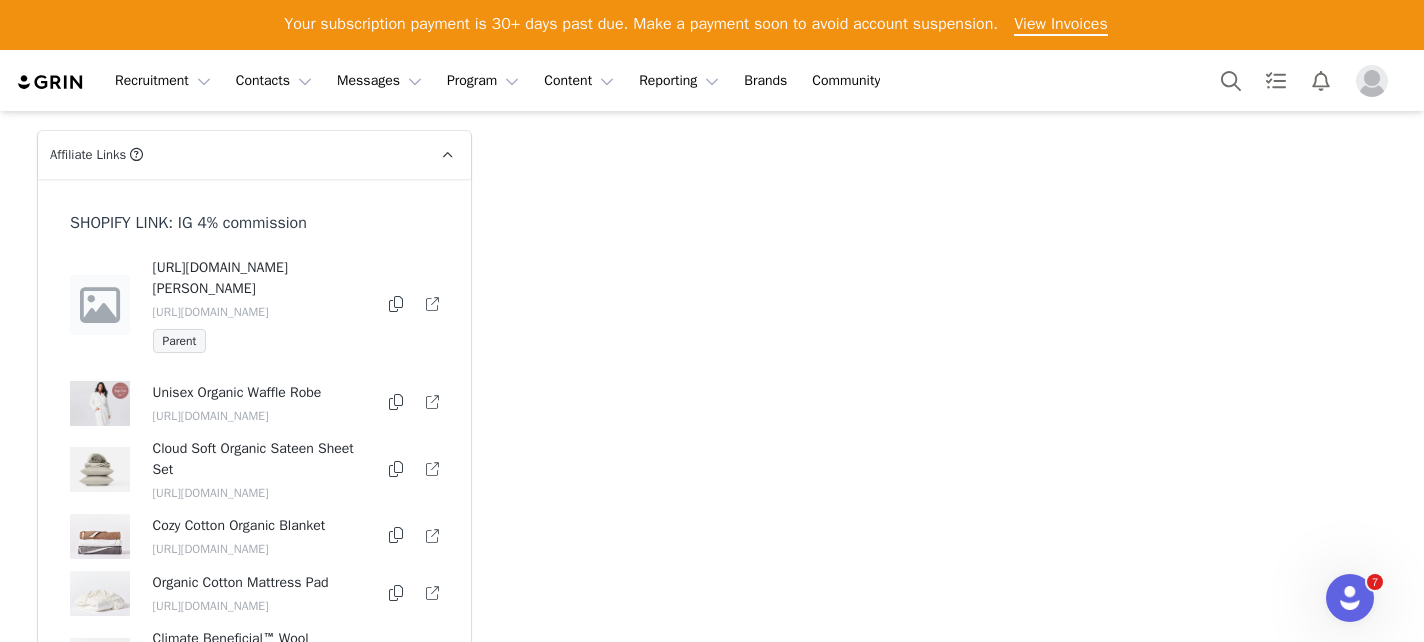 click on "[URL][DOMAIN_NAME]" at bounding box center (260, 312) 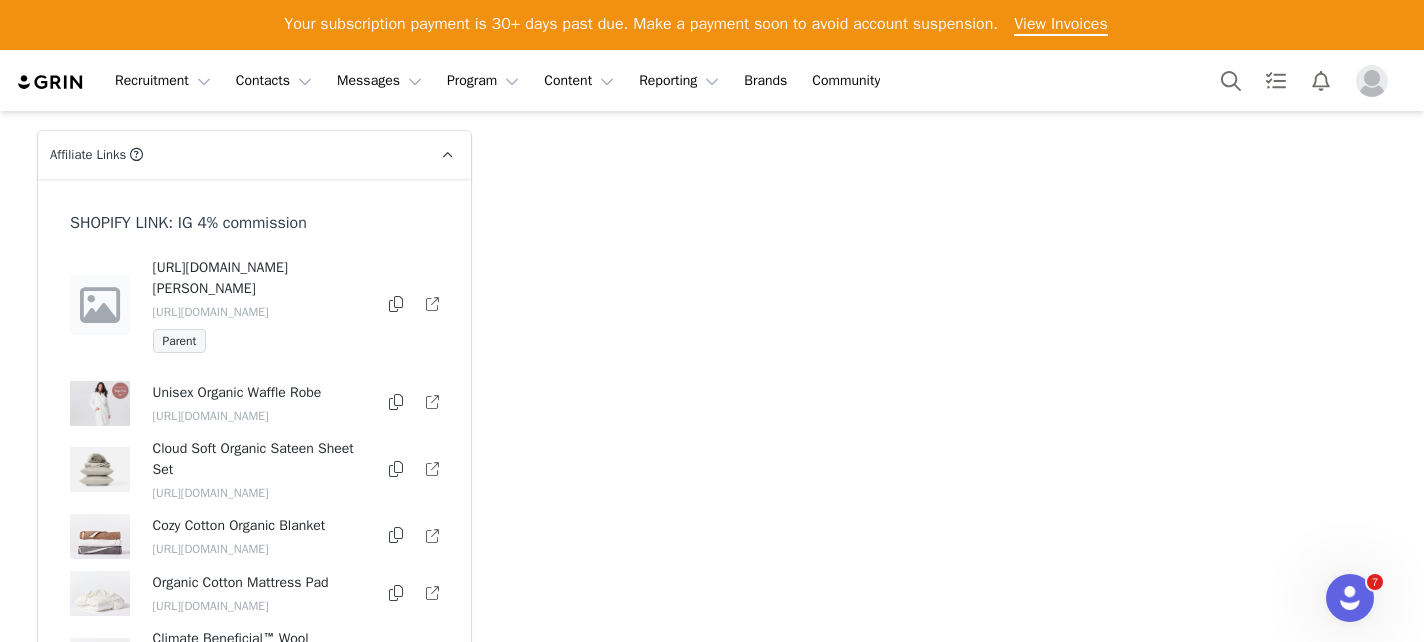 click at bounding box center [432, 304] 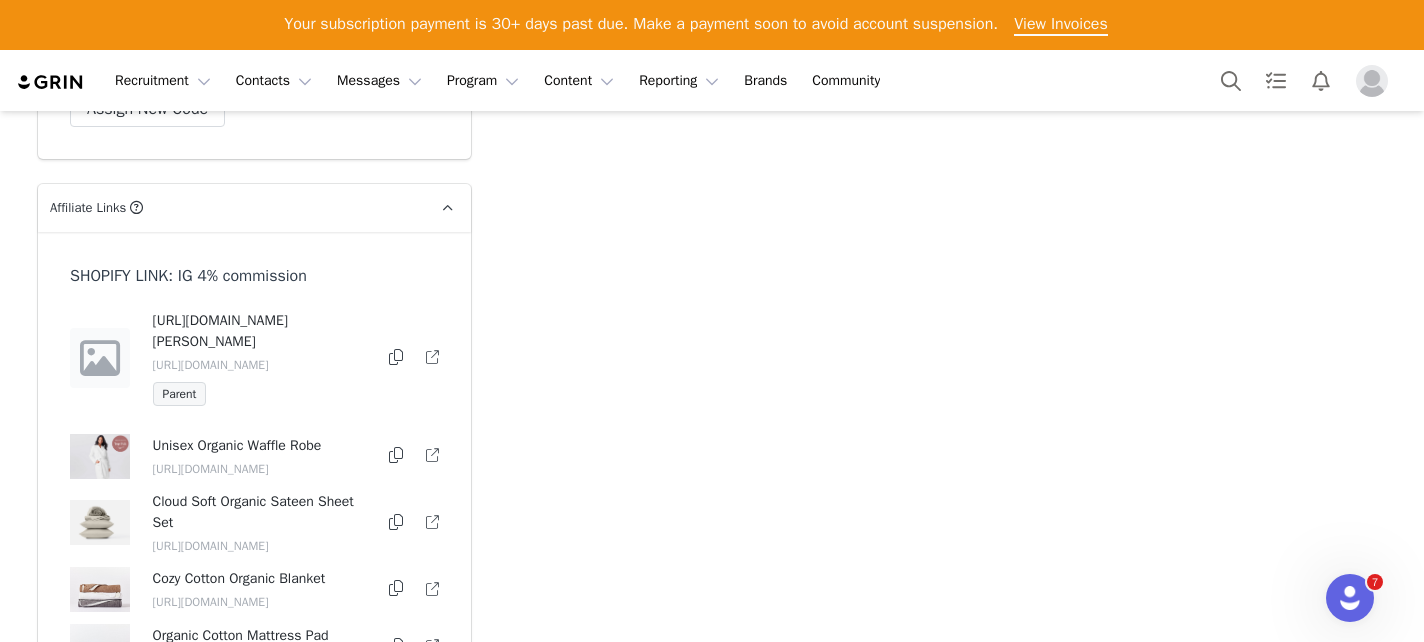 scroll, scrollTop: 5922, scrollLeft: 0, axis: vertical 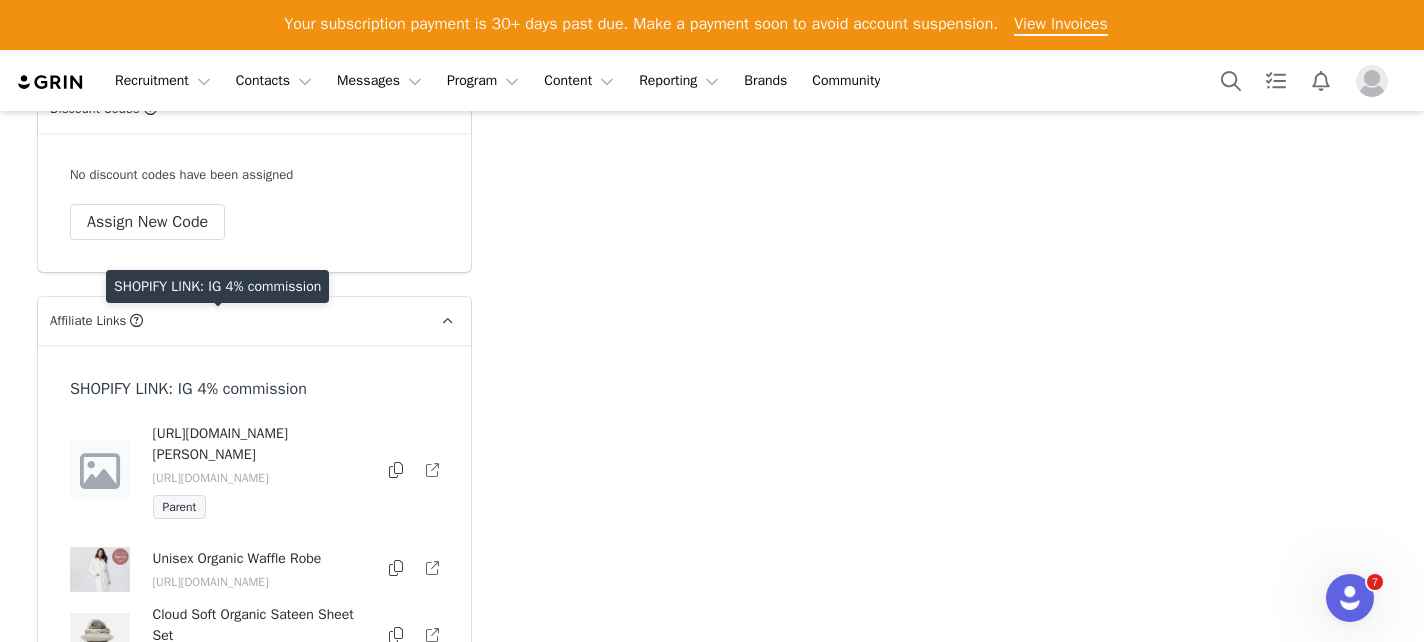 drag, startPoint x: 63, startPoint y: 329, endPoint x: 335, endPoint y: 332, distance: 272.01654 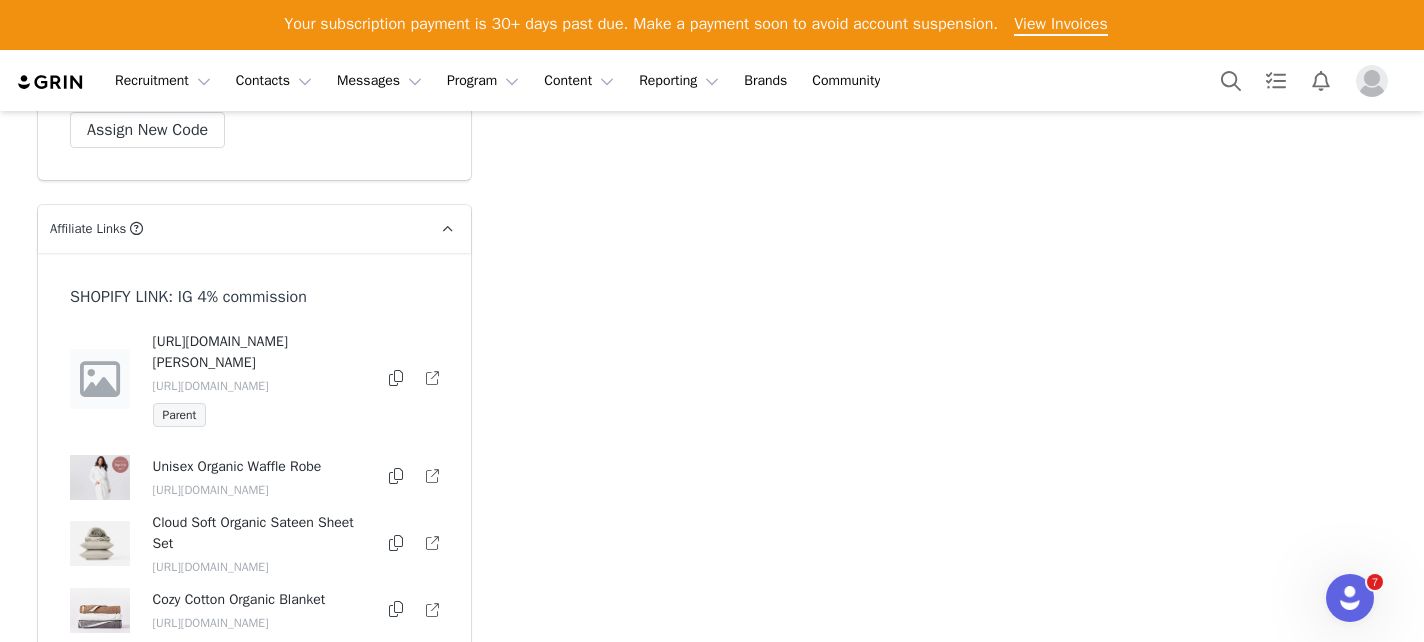 scroll, scrollTop: 6014, scrollLeft: 0, axis: vertical 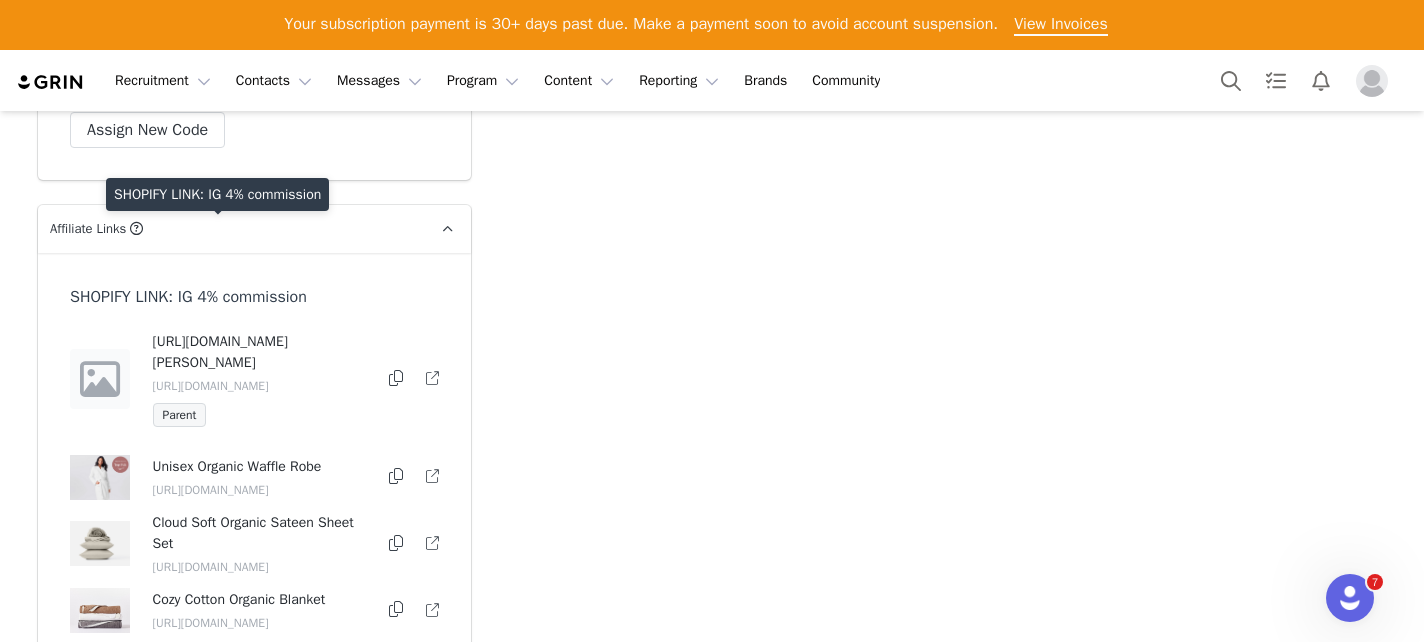 click on "SHOPIFY LINK: IG 4% commission" at bounding box center (231, 297) 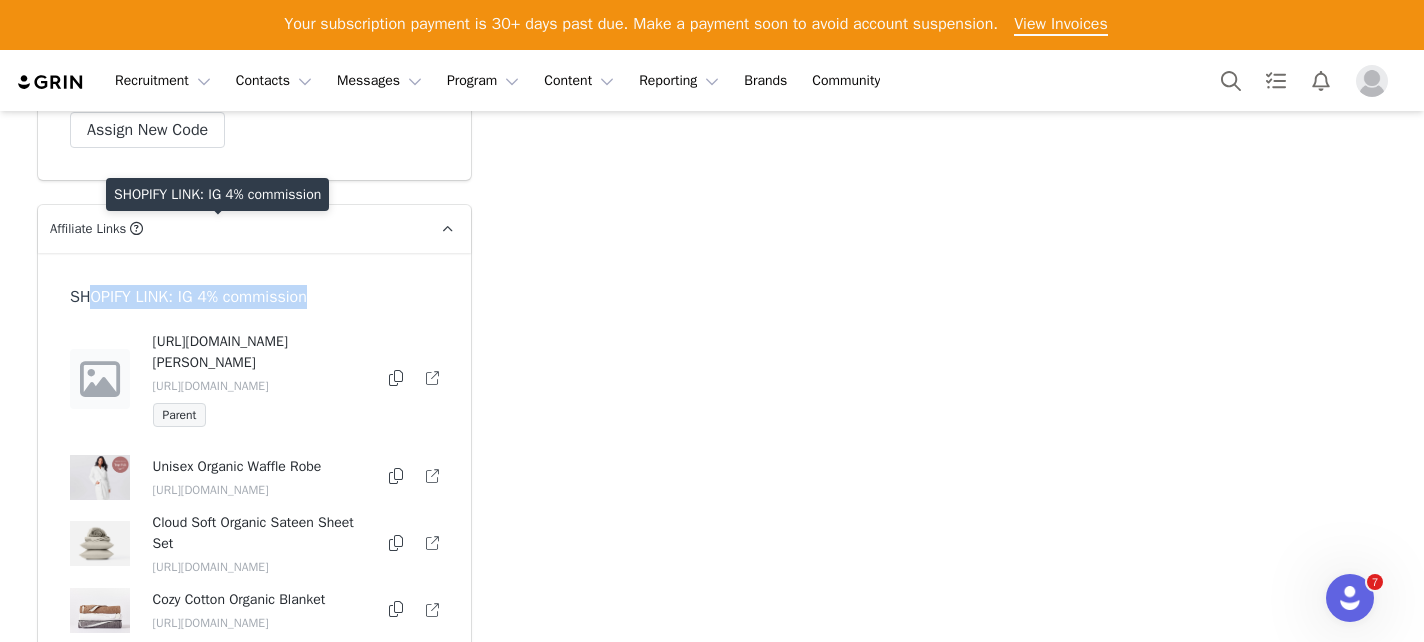 drag, startPoint x: 89, startPoint y: 240, endPoint x: 319, endPoint y: 240, distance: 230 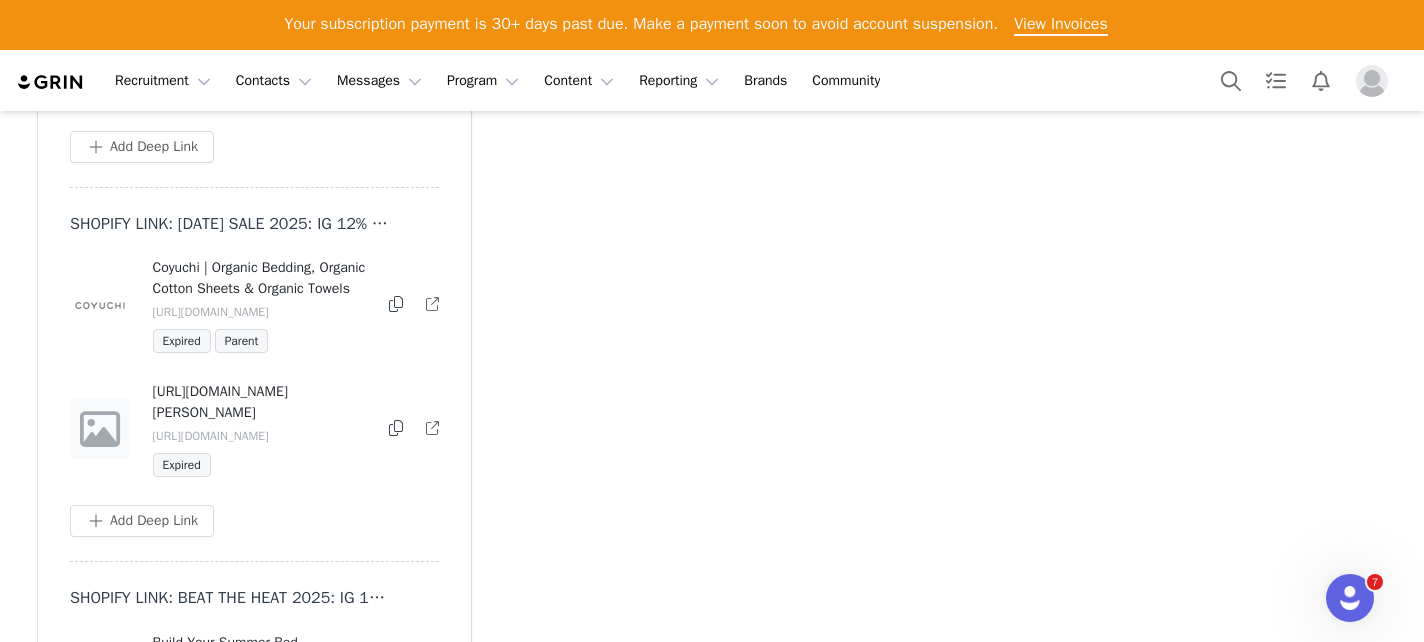 scroll, scrollTop: 7939, scrollLeft: 0, axis: vertical 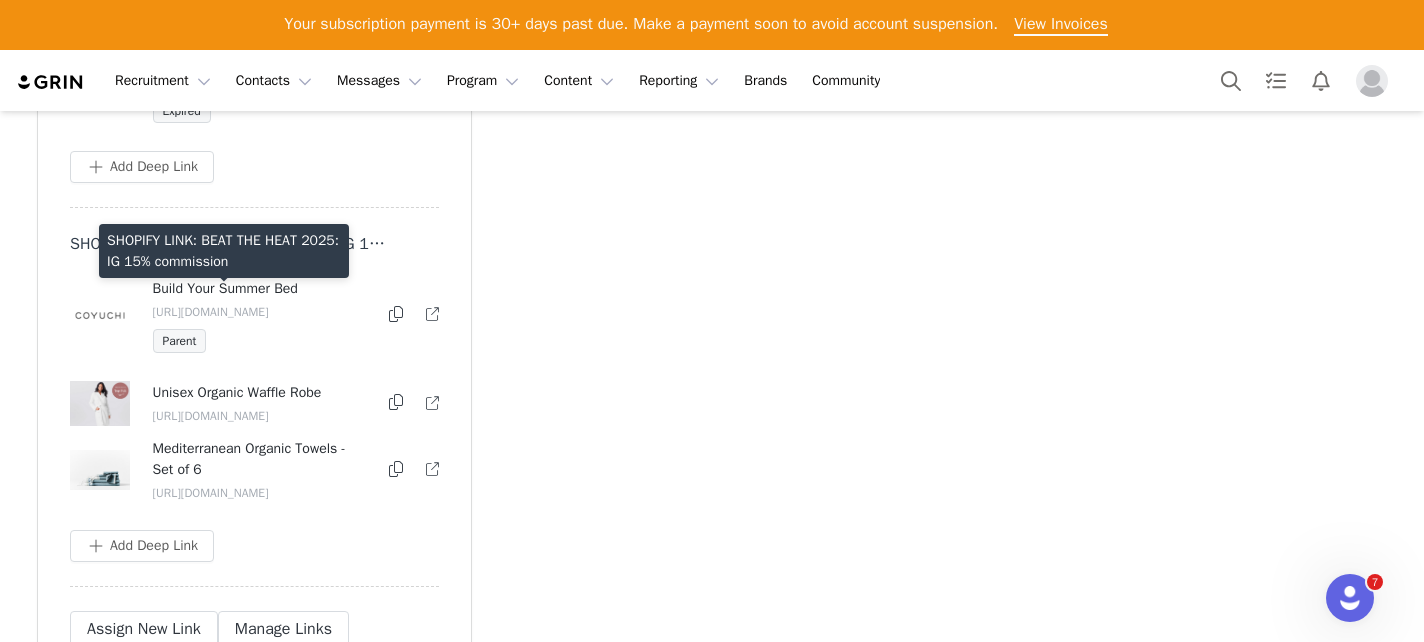 click on "SHOPIFY LINK: BEAT THE HEAT 2025: IG 15% commission" at bounding box center [231, 244] 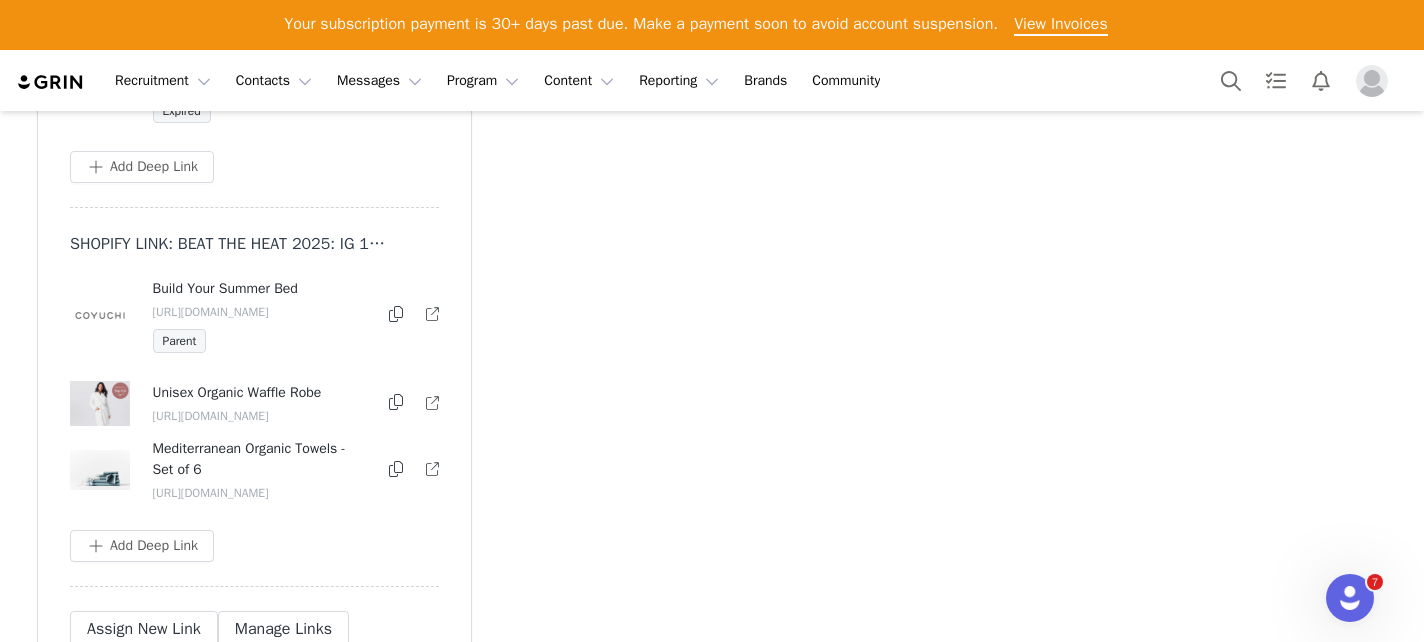 drag, startPoint x: 63, startPoint y: 303, endPoint x: 402, endPoint y: 310, distance: 339.07227 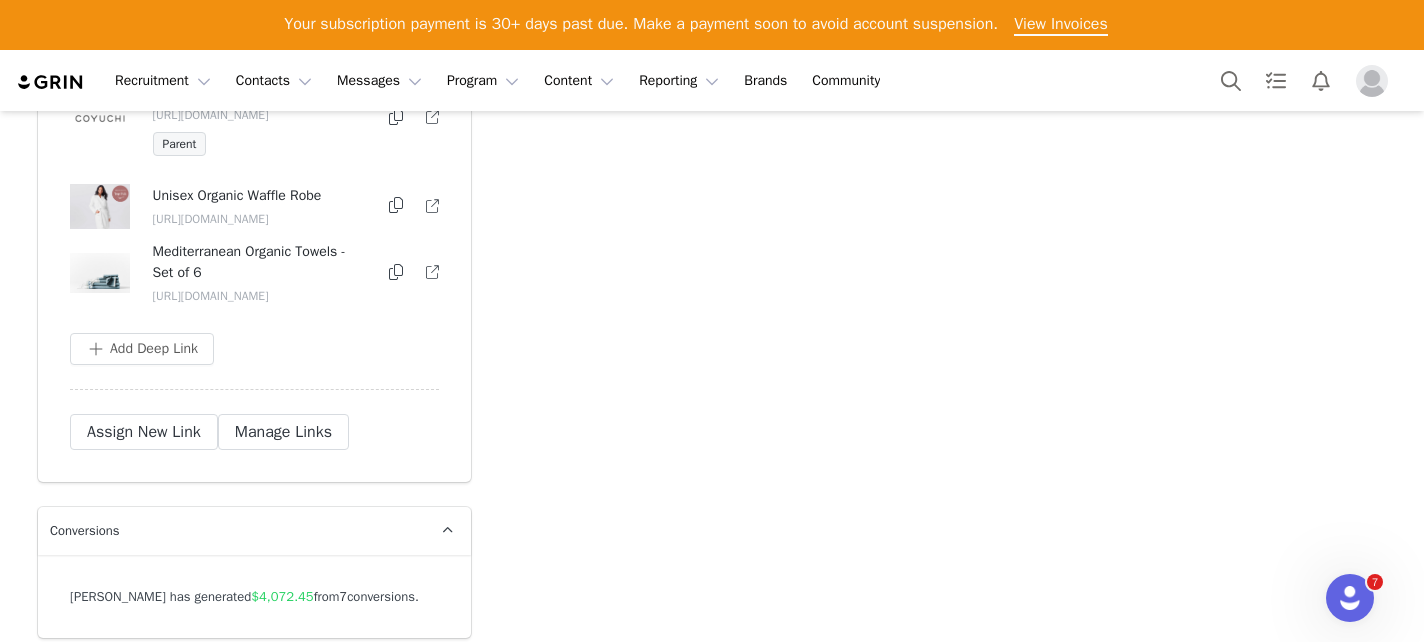 scroll, scrollTop: 8257, scrollLeft: 0, axis: vertical 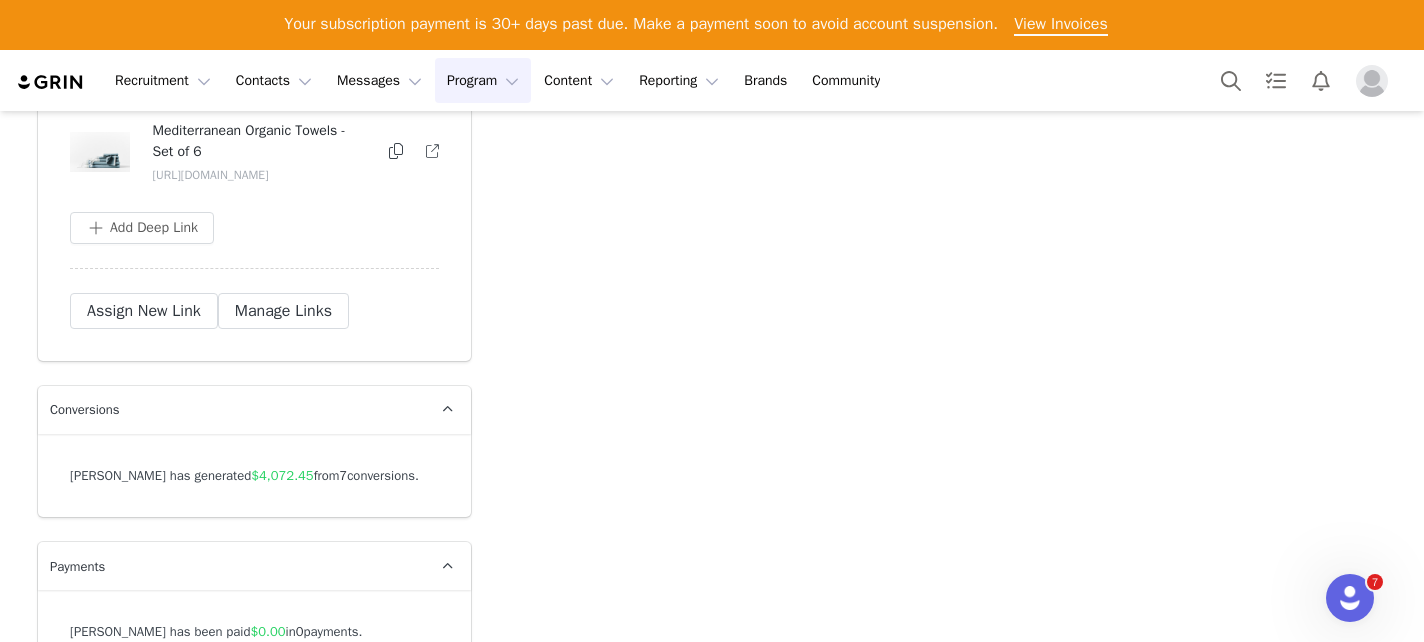 click on "Program Program" at bounding box center [483, 80] 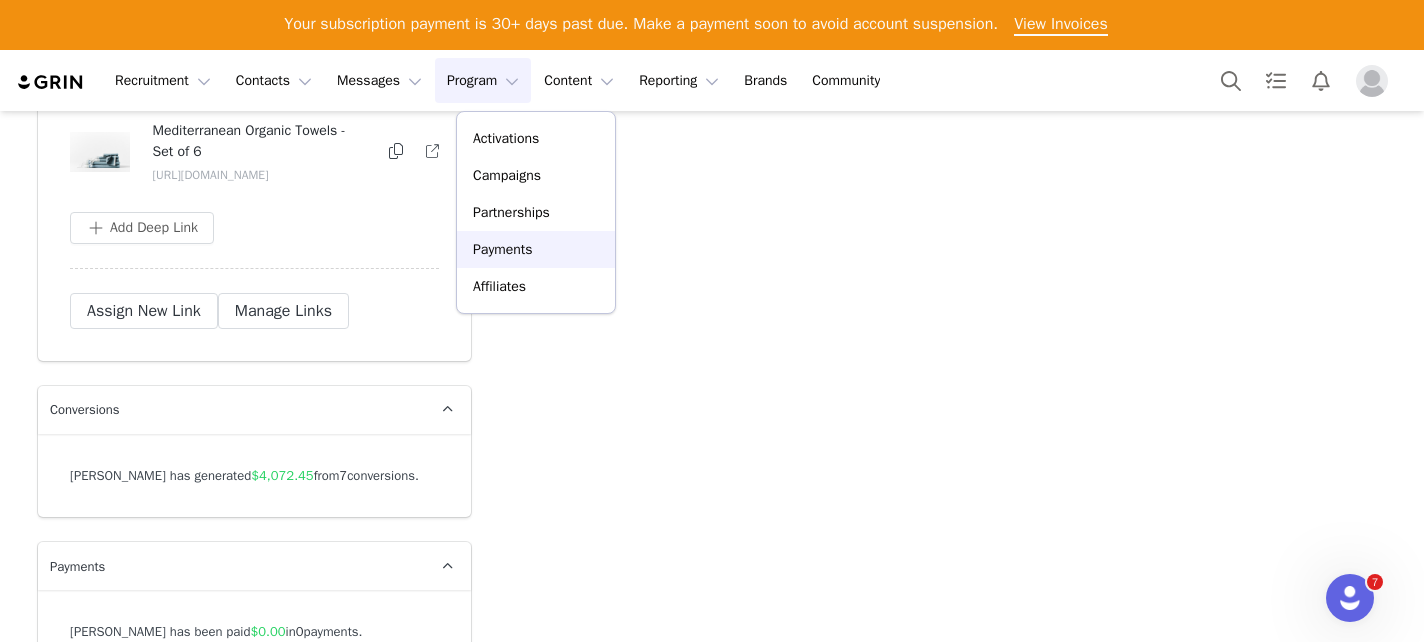 click on "Payments" at bounding box center (503, 249) 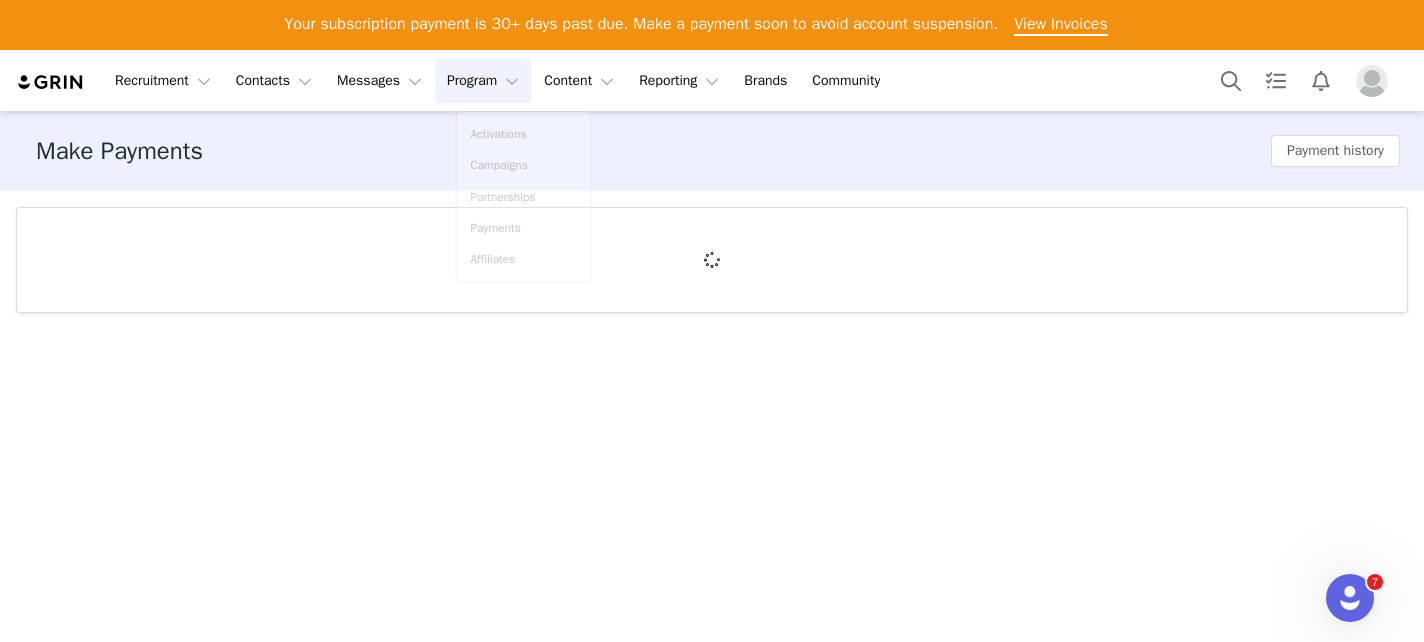 scroll, scrollTop: 0, scrollLeft: 0, axis: both 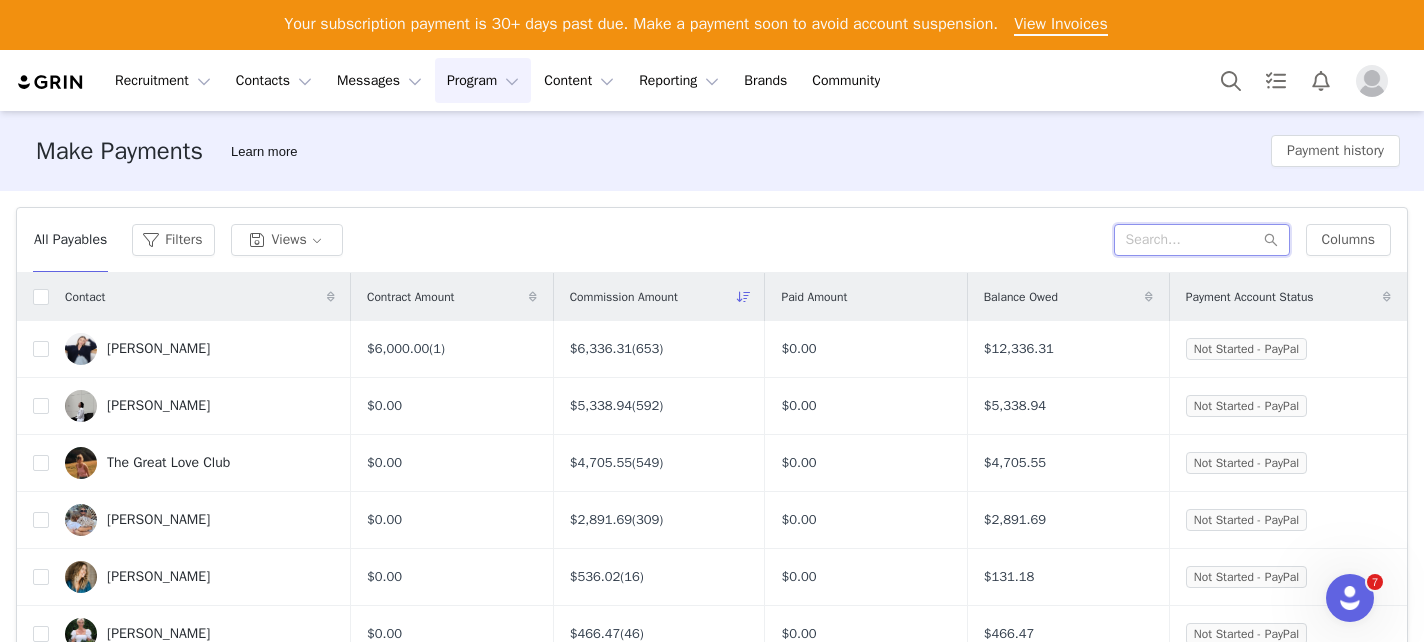 click at bounding box center (1202, 240) 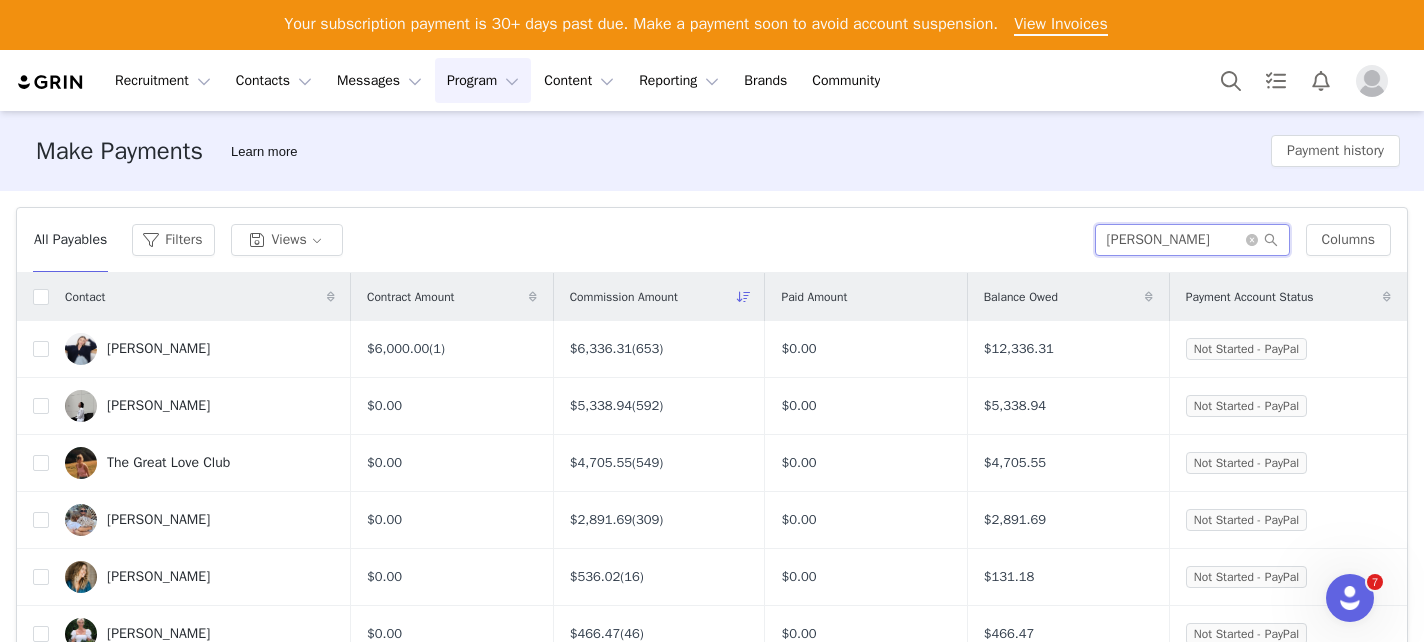 type on "[PERSON_NAME]" 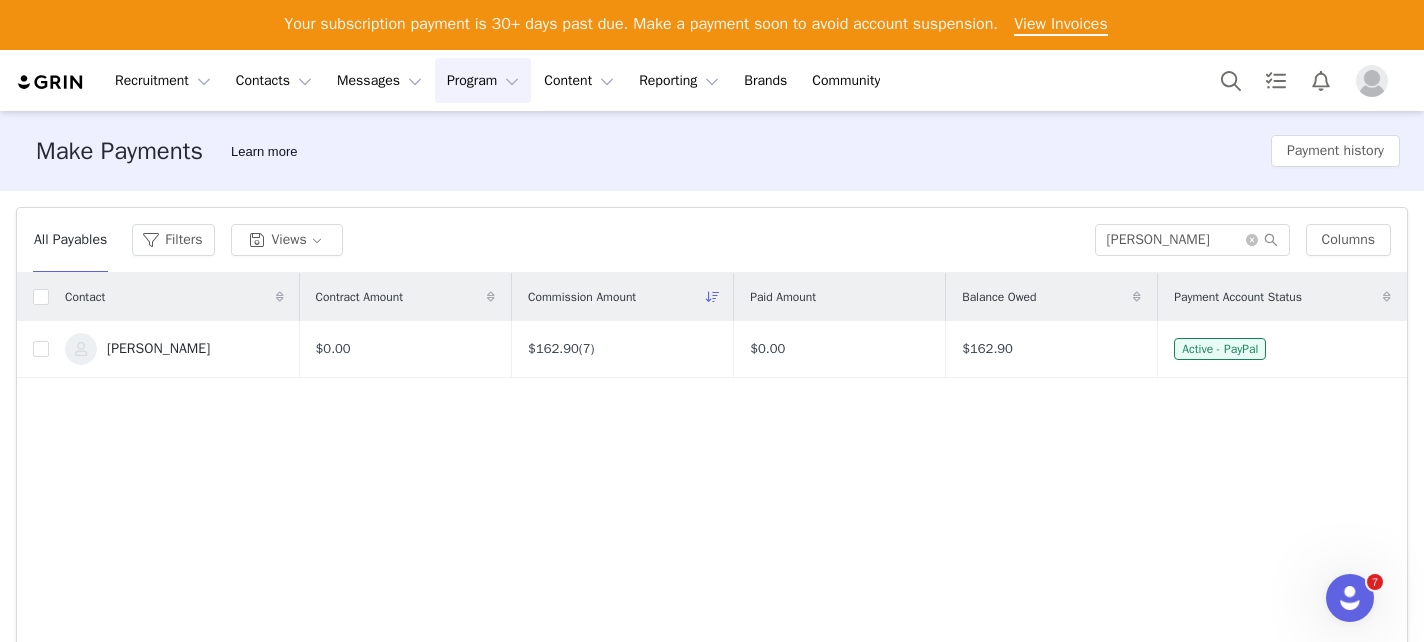 click on "Program Program" at bounding box center (483, 80) 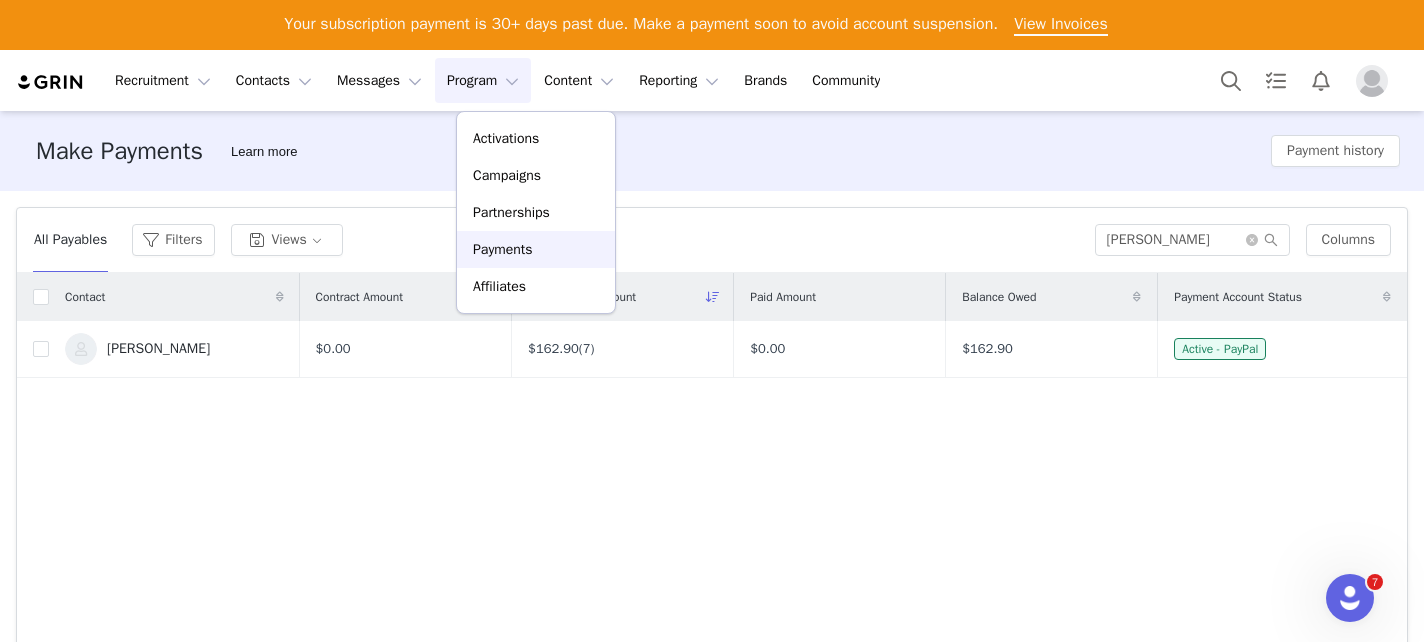 click on "Payments" at bounding box center (536, 249) 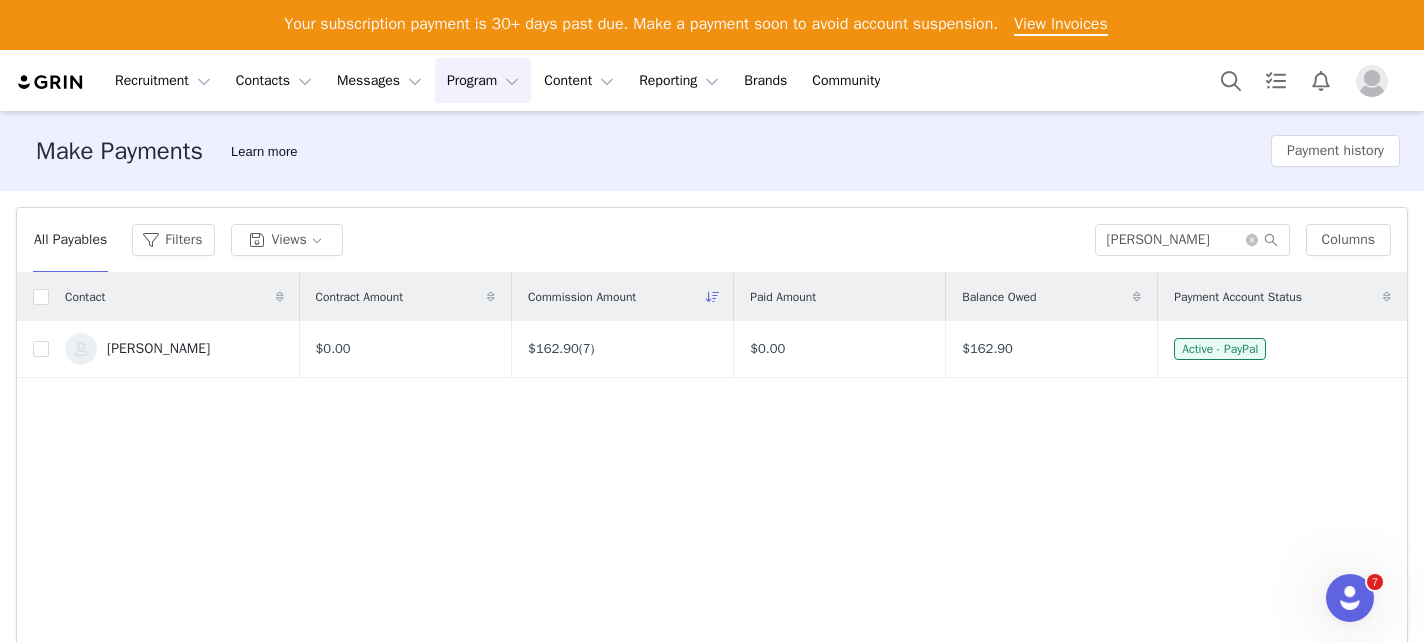 click on "Program Program" at bounding box center (483, 80) 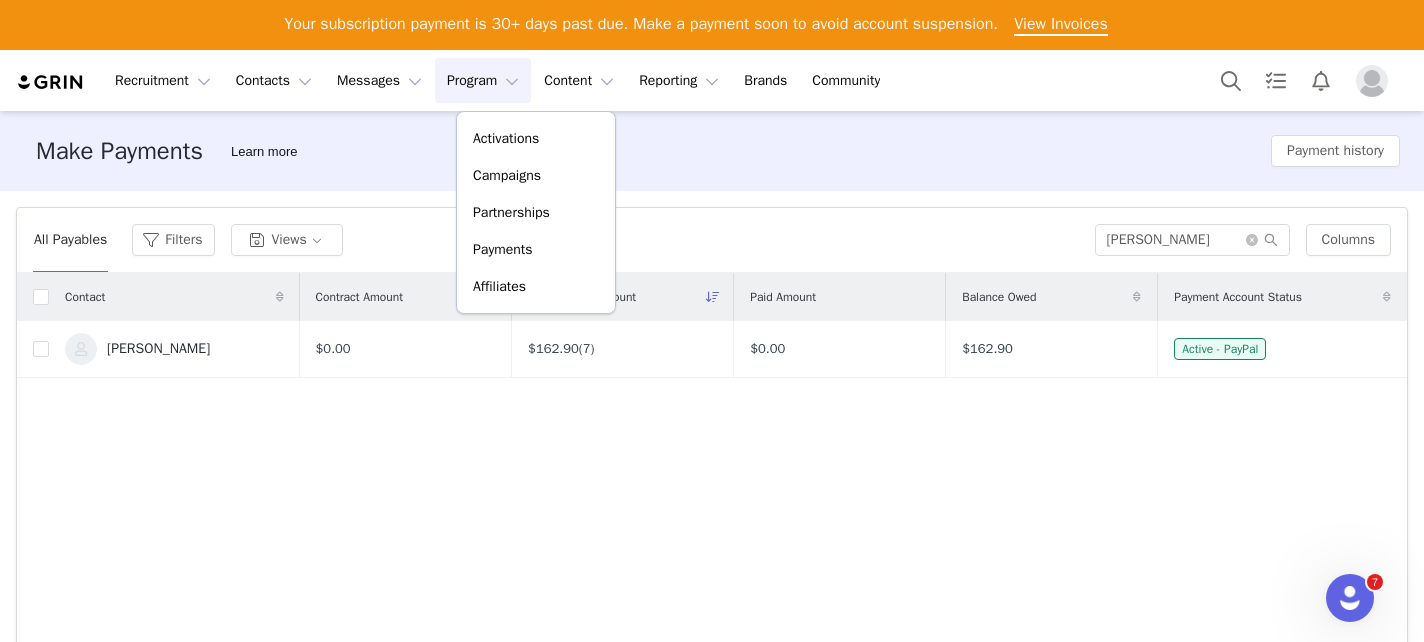 click on "Contact   Contract Amount   Commission Amount   Paid Amount   Balance Owed   Payment Account Status   [PERSON_NAME]   $0.00   $162.90   (7)   $0.00  $162.90  Active - PayPal" at bounding box center [712, 511] 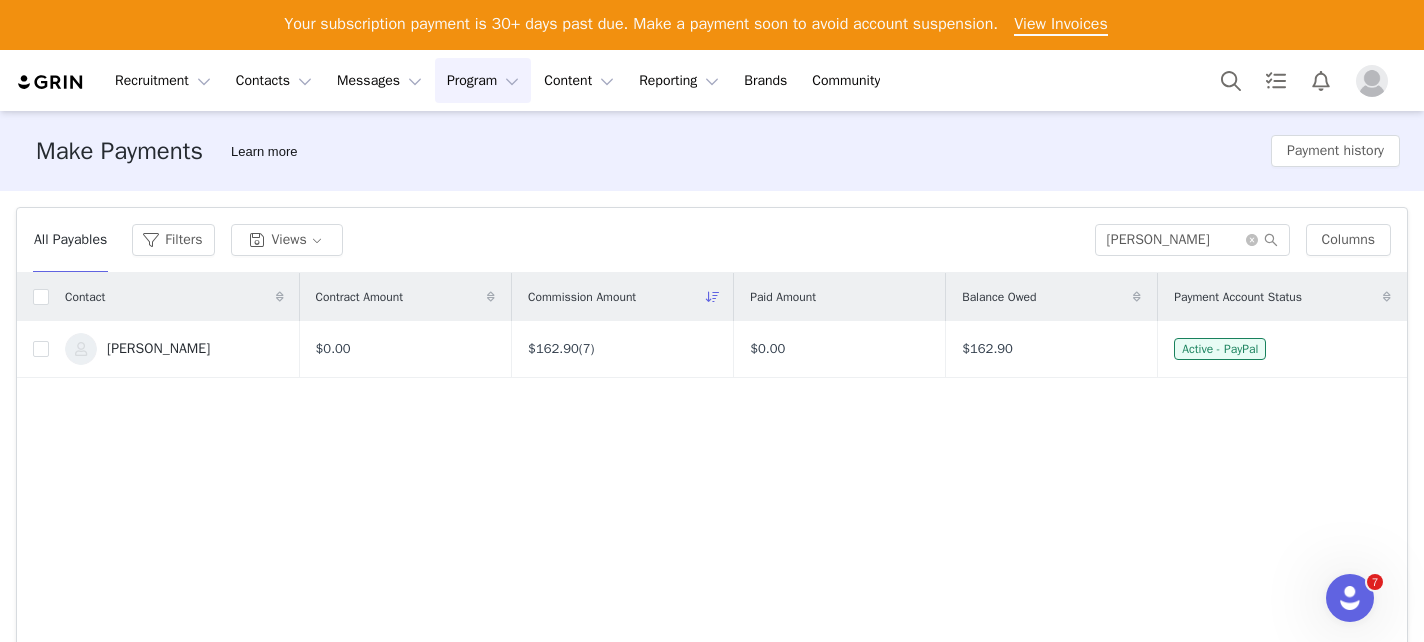 click on "Program Program" at bounding box center [483, 80] 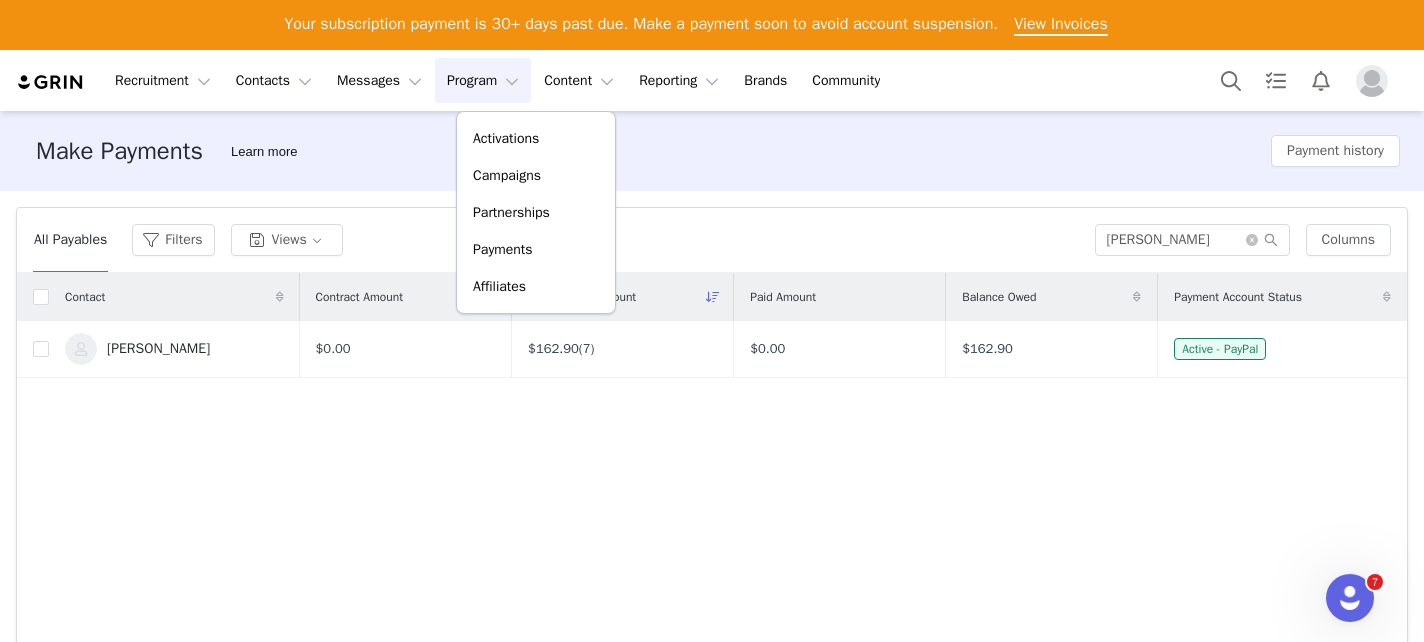 click on "Contact   Contract Amount   Commission Amount   Paid Amount   Balance Owed   Payment Account Status   [PERSON_NAME]   $0.00   $162.90   (7)   $0.00  $162.90  Active - PayPal" at bounding box center (712, 511) 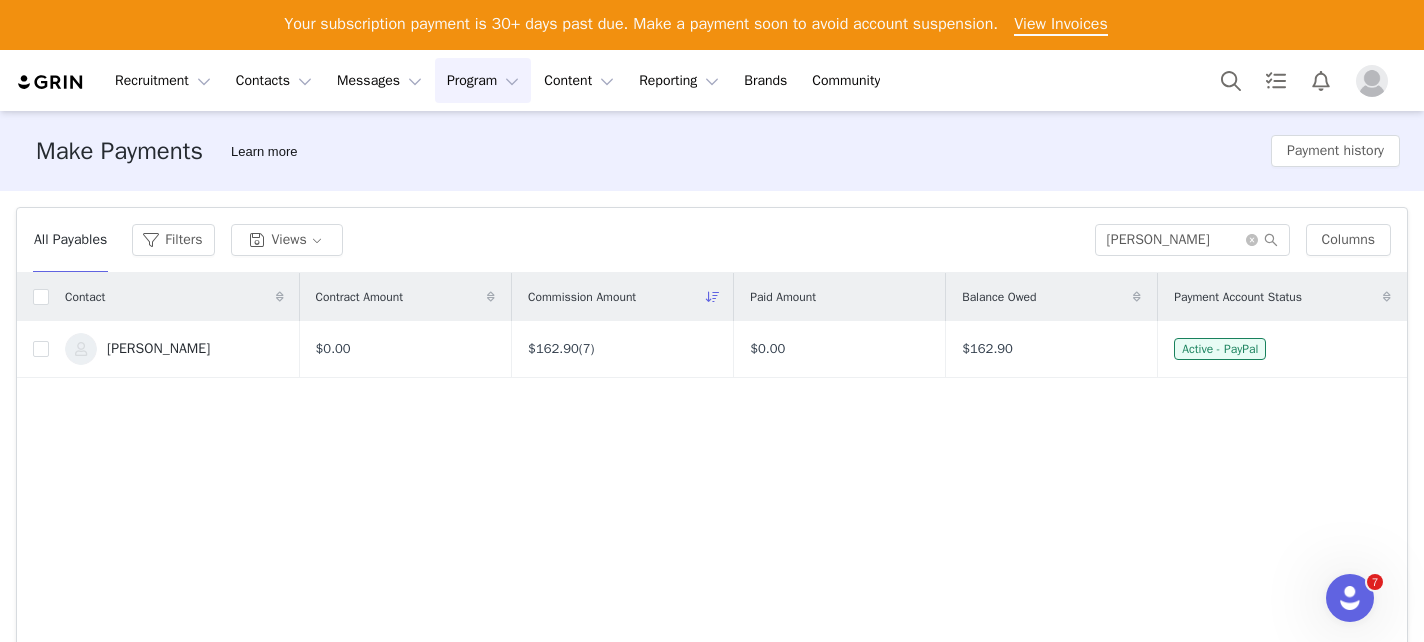 click on "Program Program" at bounding box center (483, 80) 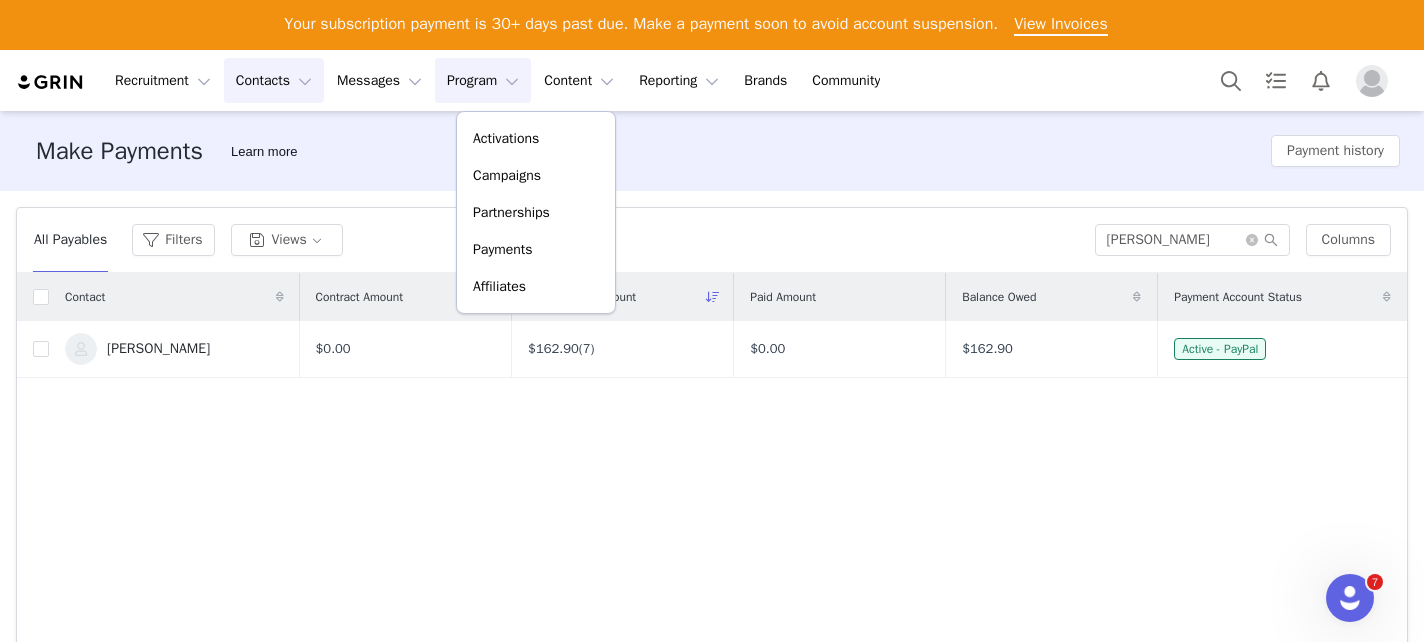 click on "Contacts Contacts" at bounding box center [274, 80] 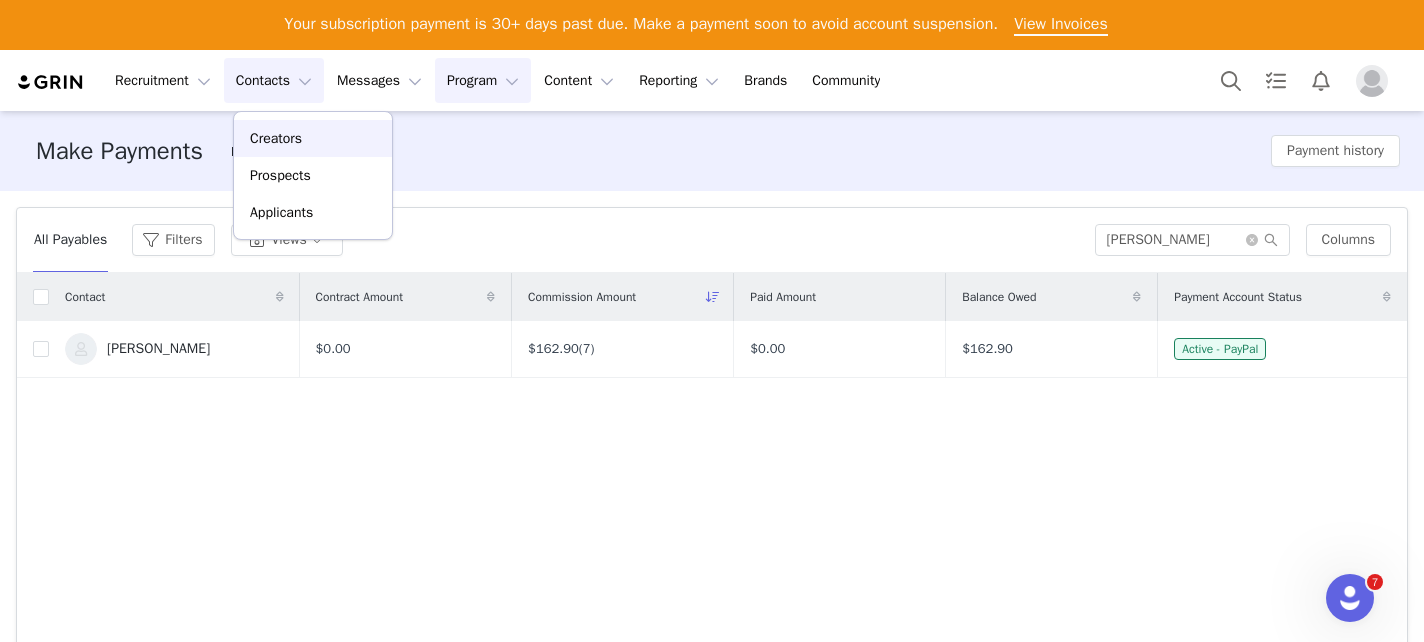 click on "Creators" at bounding box center [313, 138] 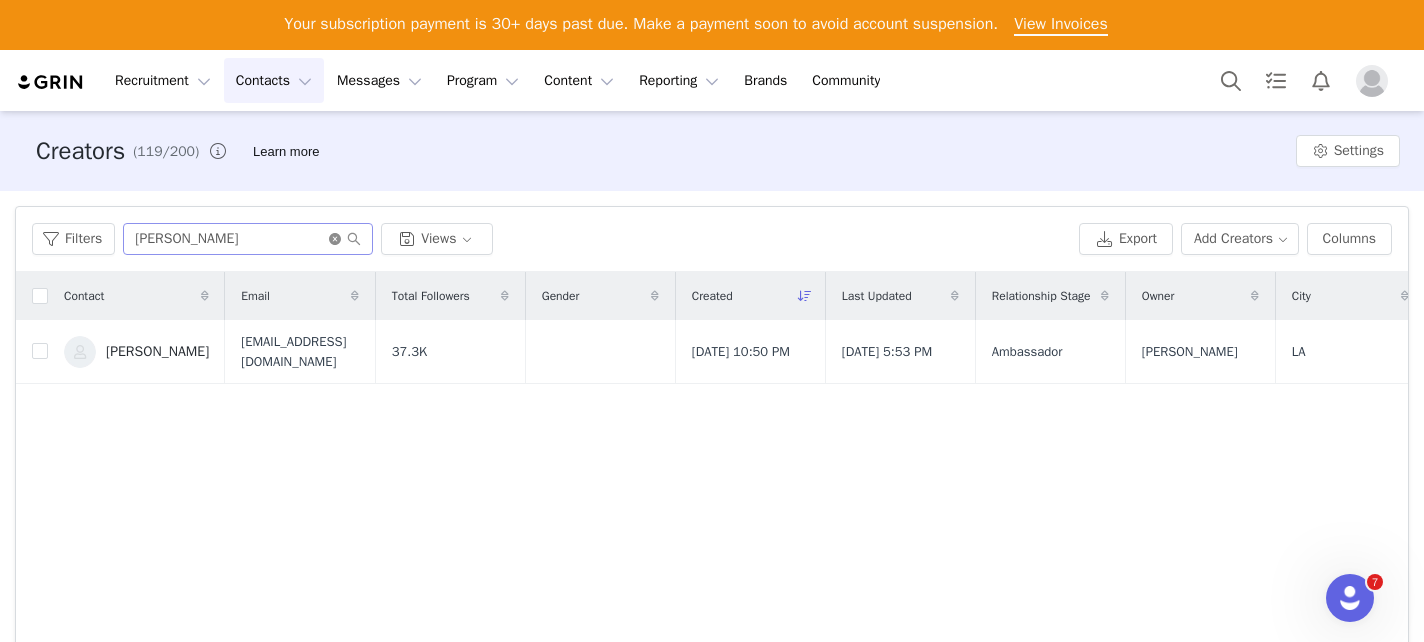 click 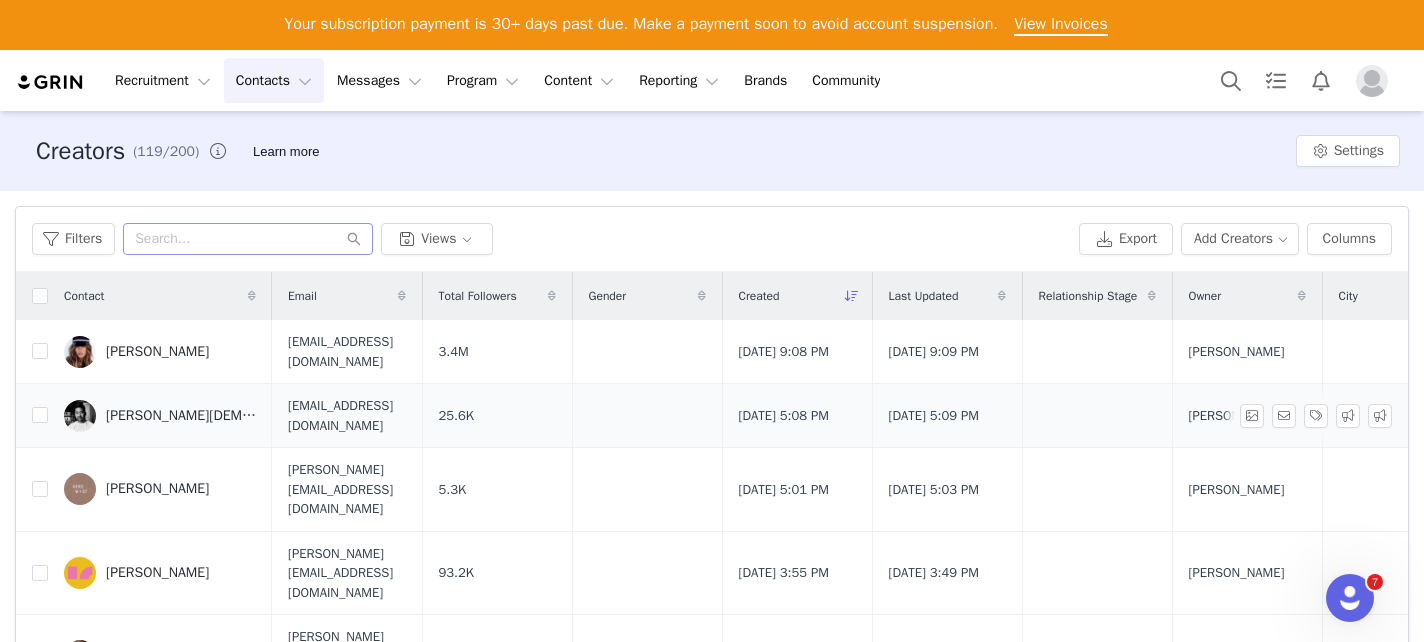 click on "[PERSON_NAME][DEMOGRAPHIC_DATA]" at bounding box center (160, 416) 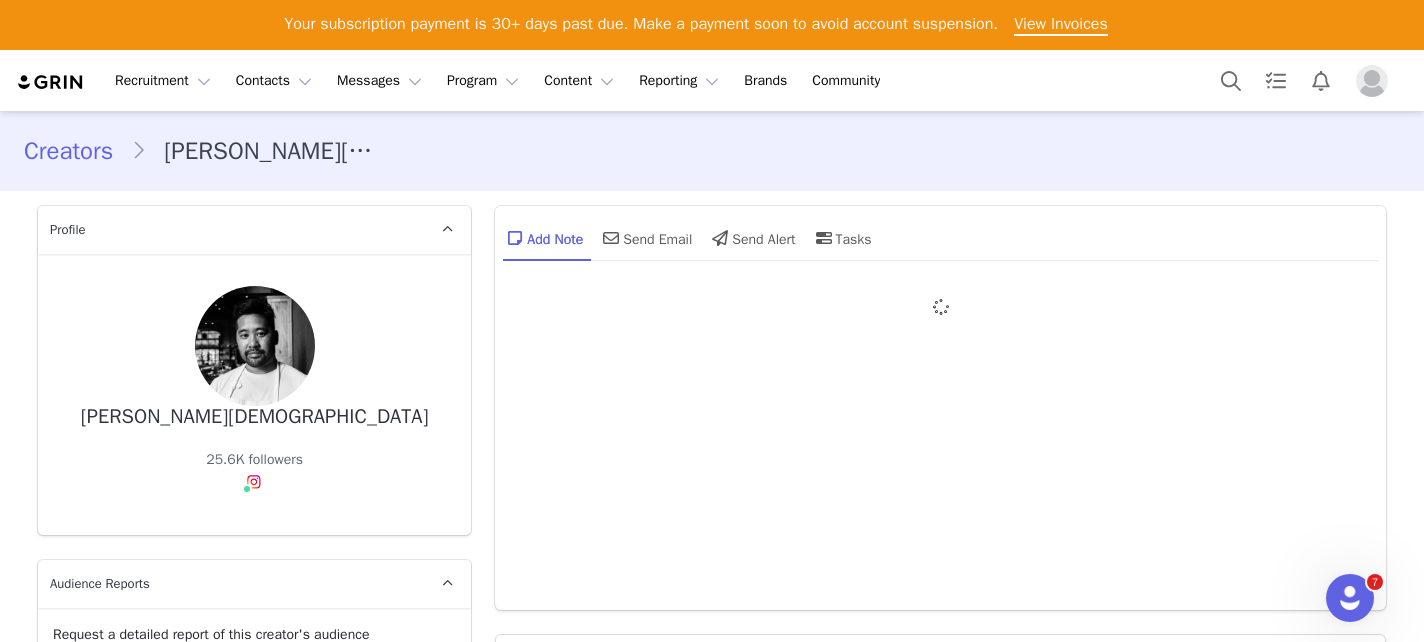 type on "+1 ([GEOGRAPHIC_DATA])" 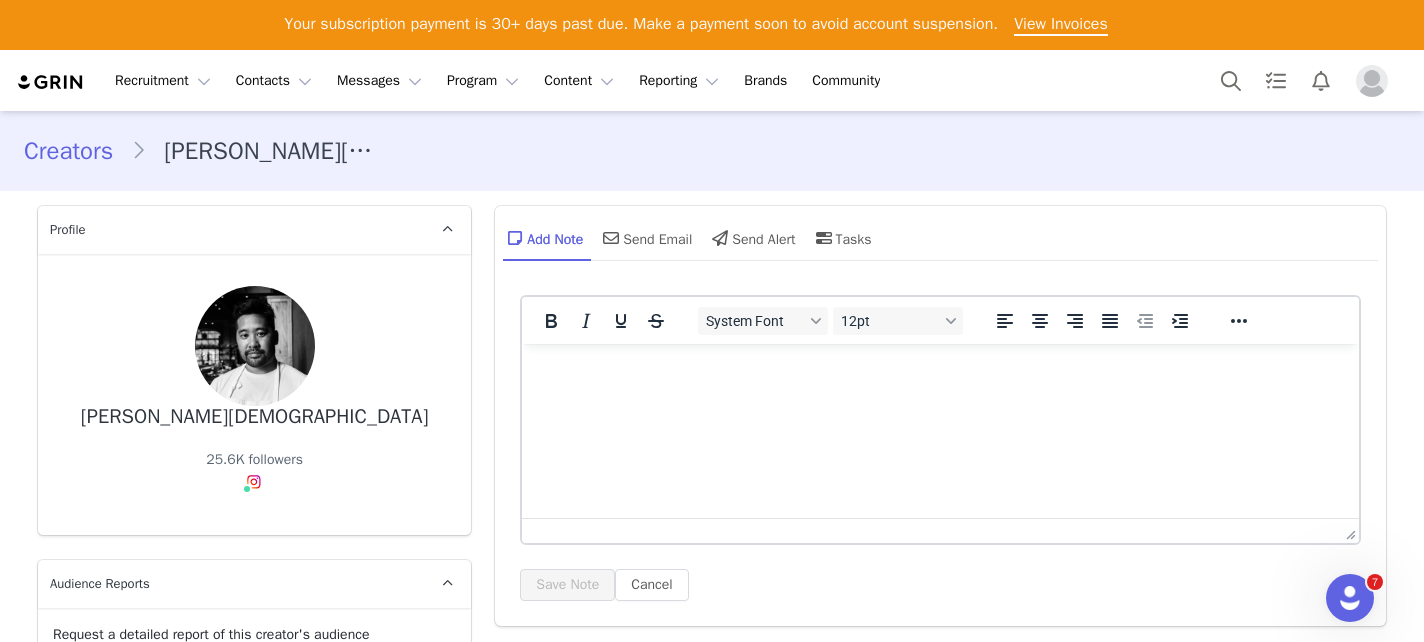 scroll, scrollTop: 0, scrollLeft: 0, axis: both 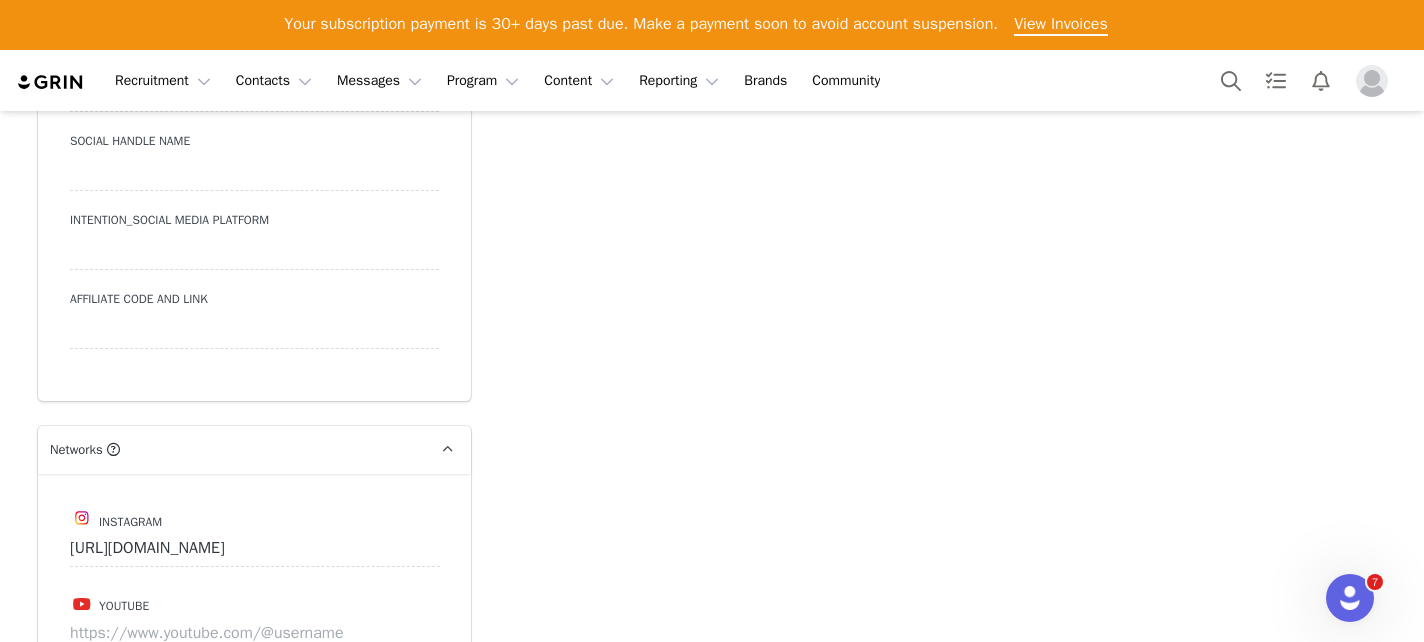 click on "Affiliate Code and Link" at bounding box center (254, 299) 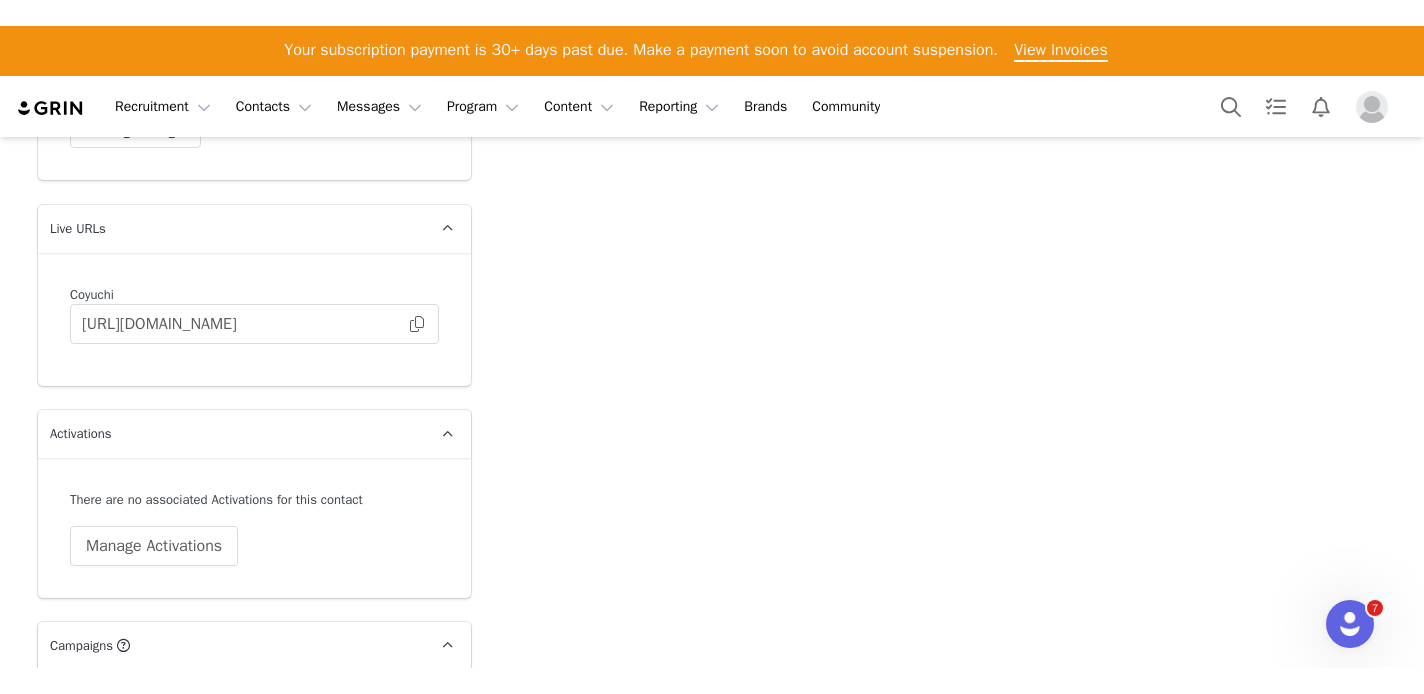 scroll, scrollTop: 4888, scrollLeft: 0, axis: vertical 